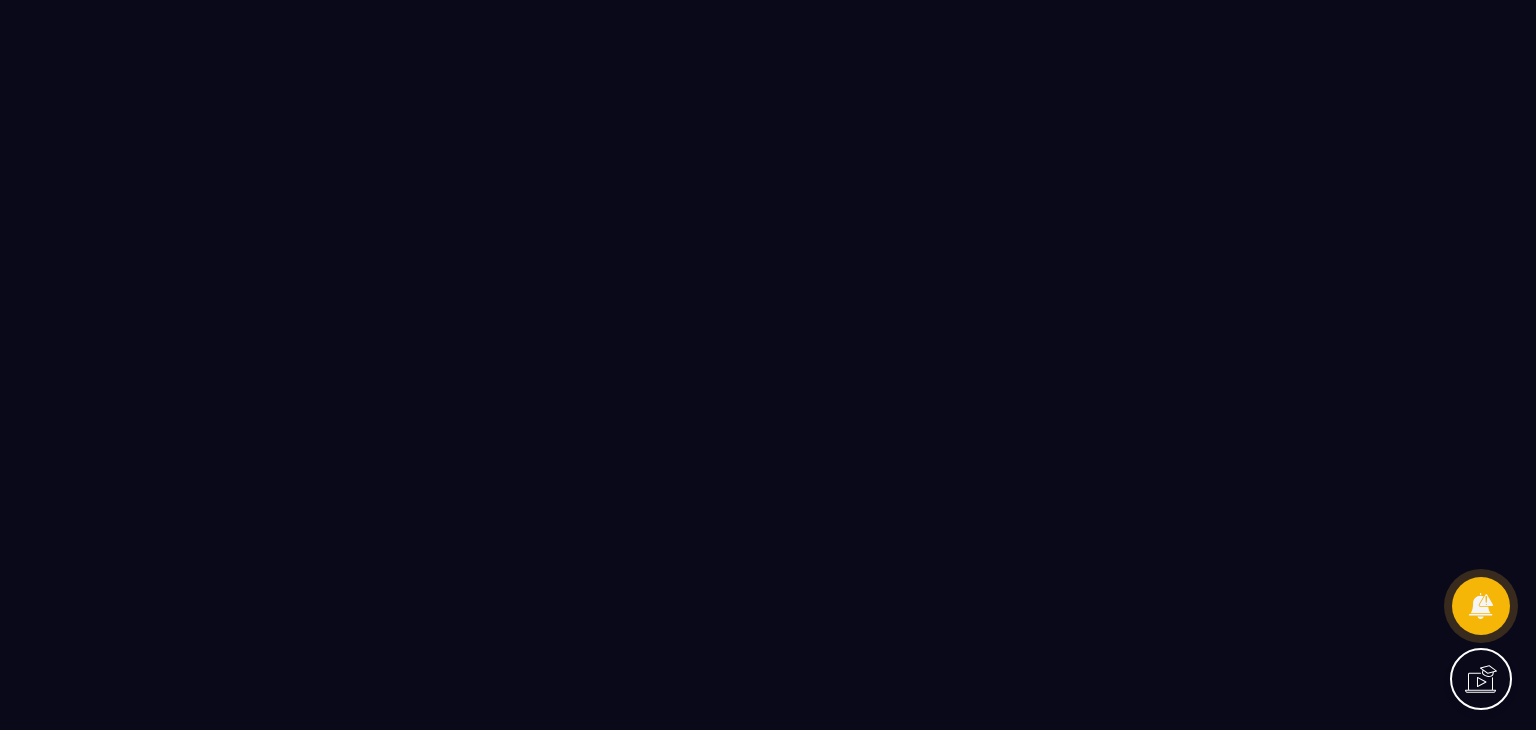 scroll, scrollTop: 0, scrollLeft: 0, axis: both 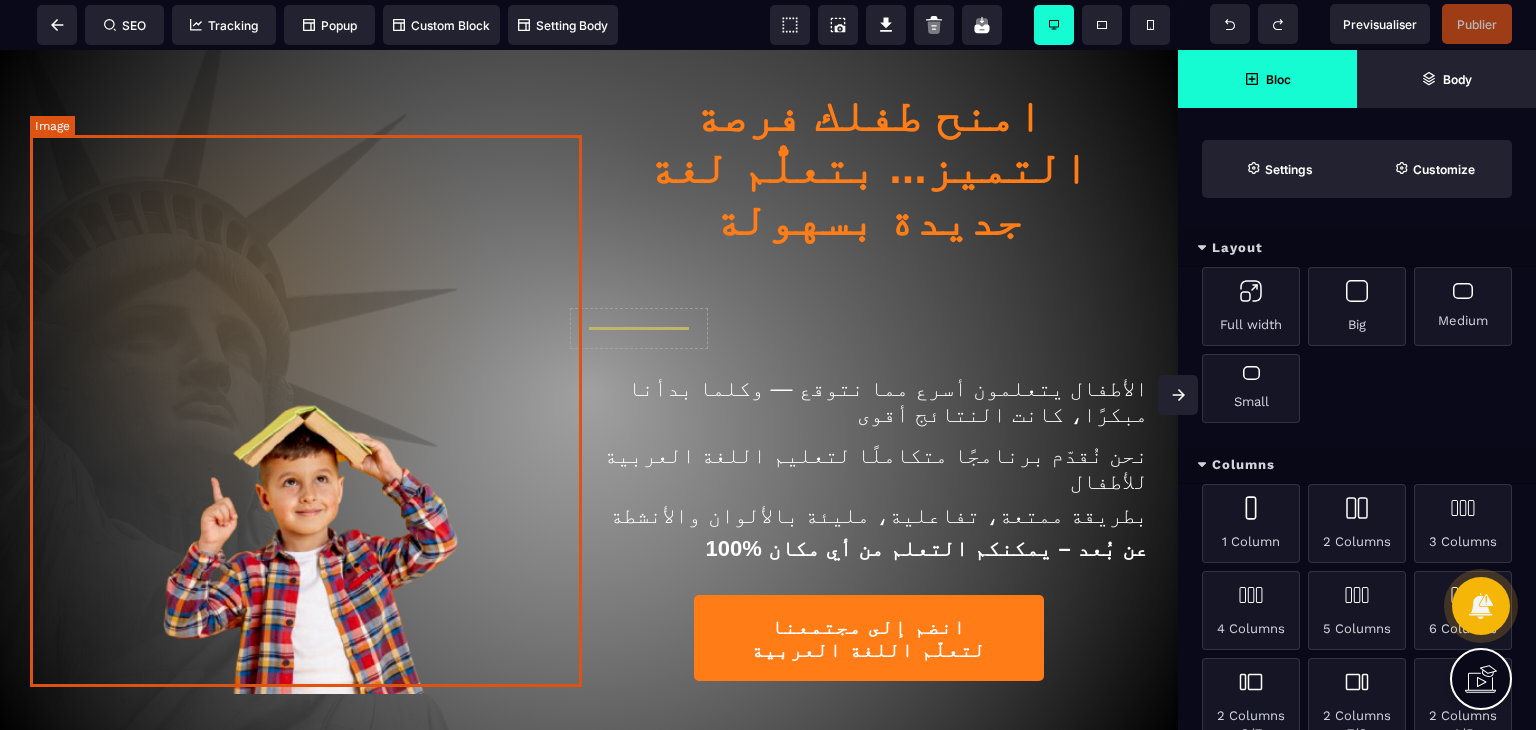 click at bounding box center (309, 414) 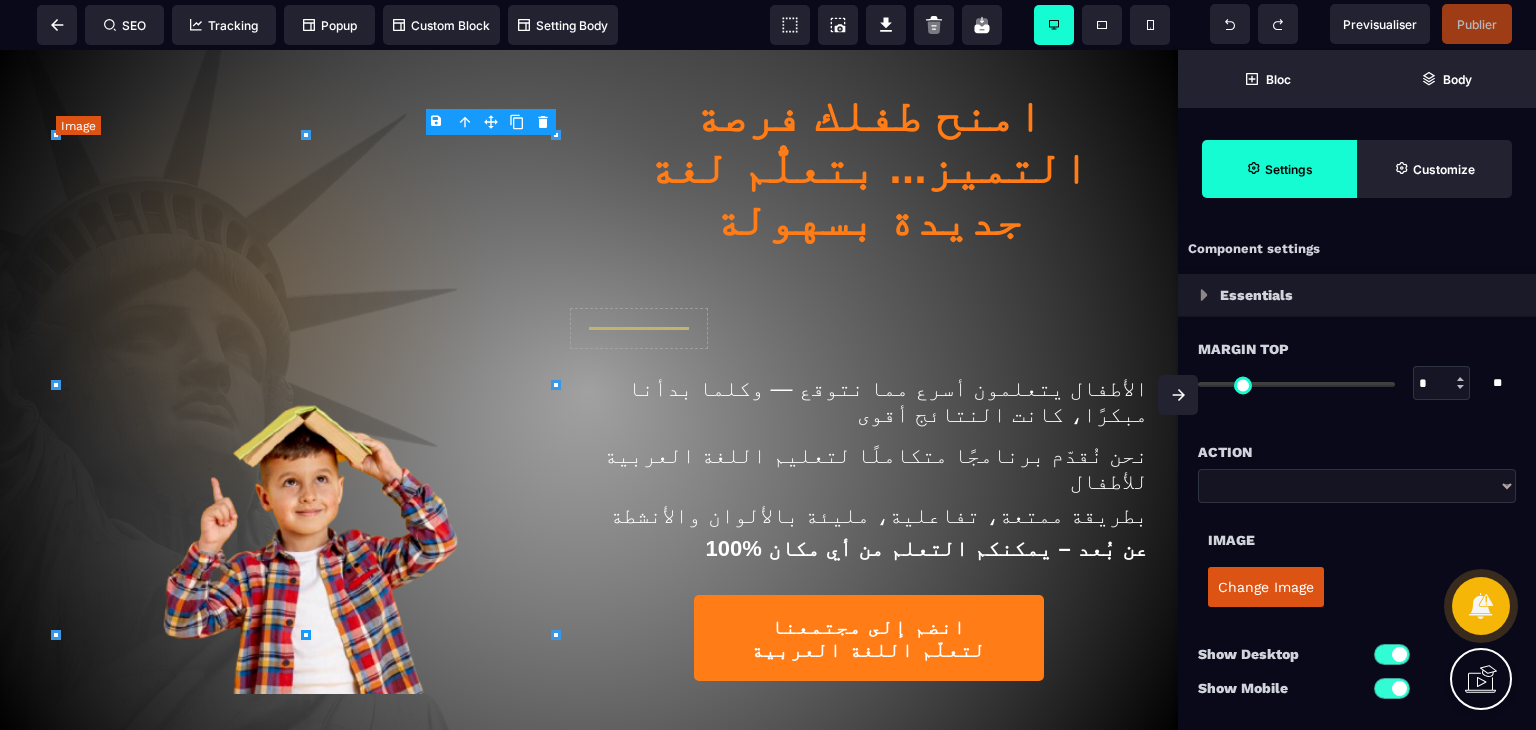 type on "*" 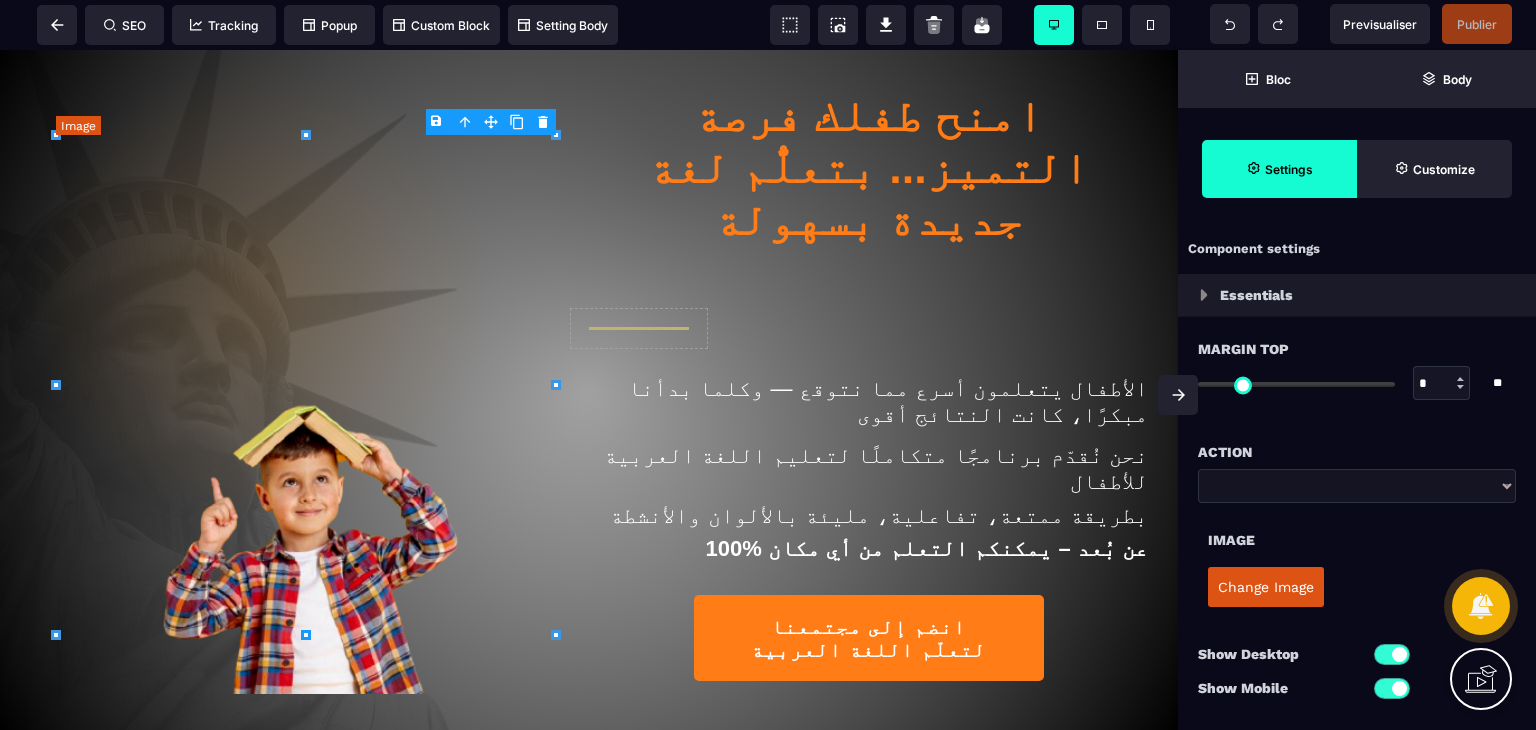 type on "****" 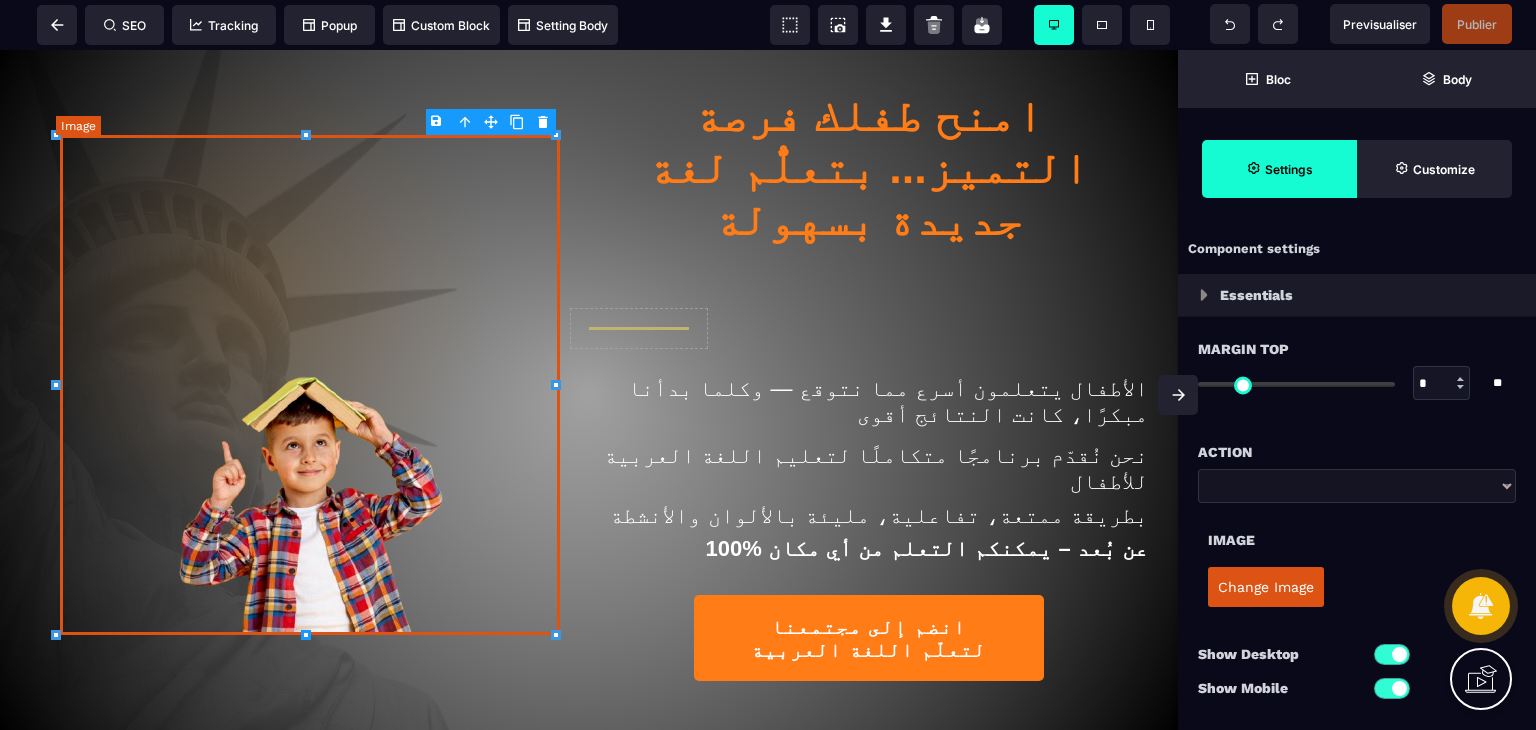 type on "*" 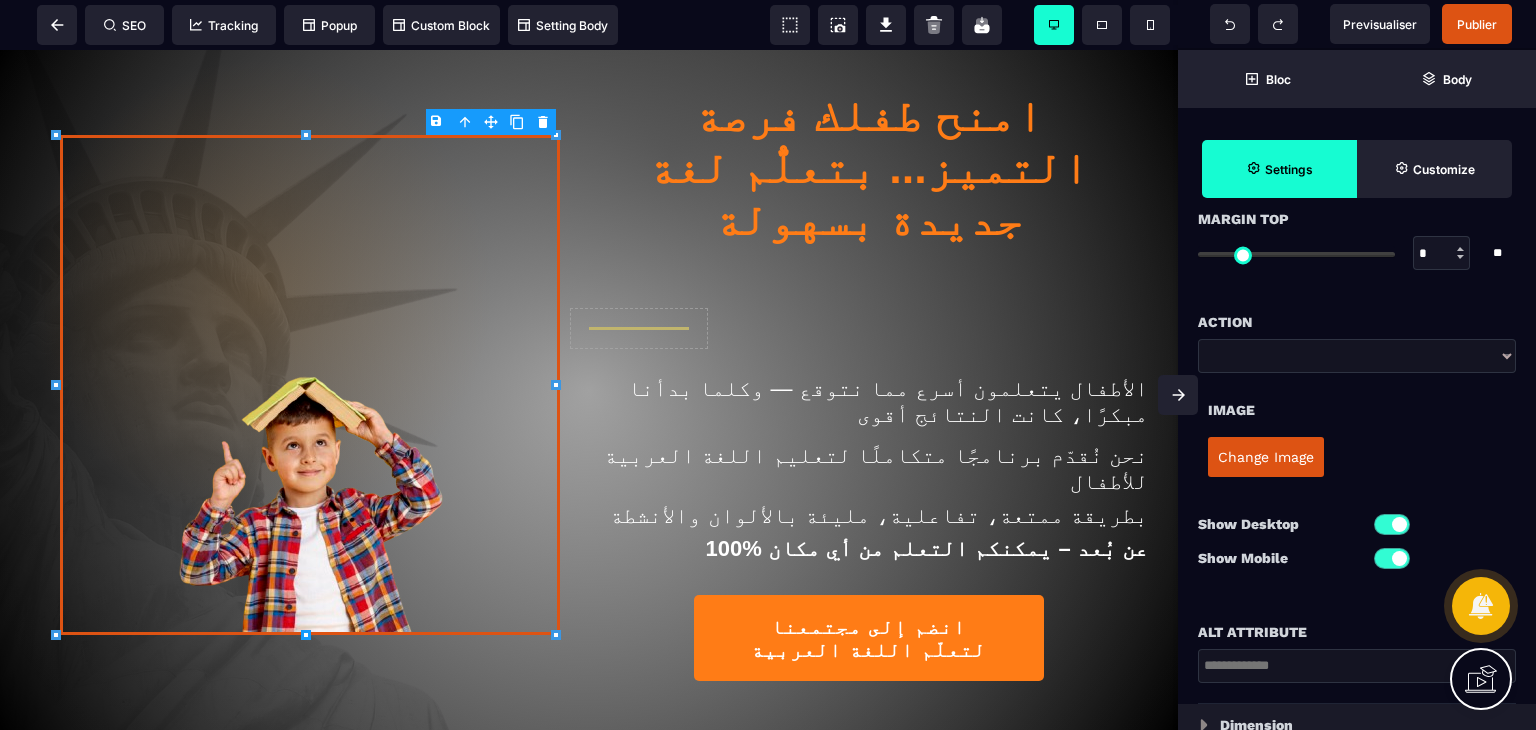 scroll, scrollTop: 300, scrollLeft: 0, axis: vertical 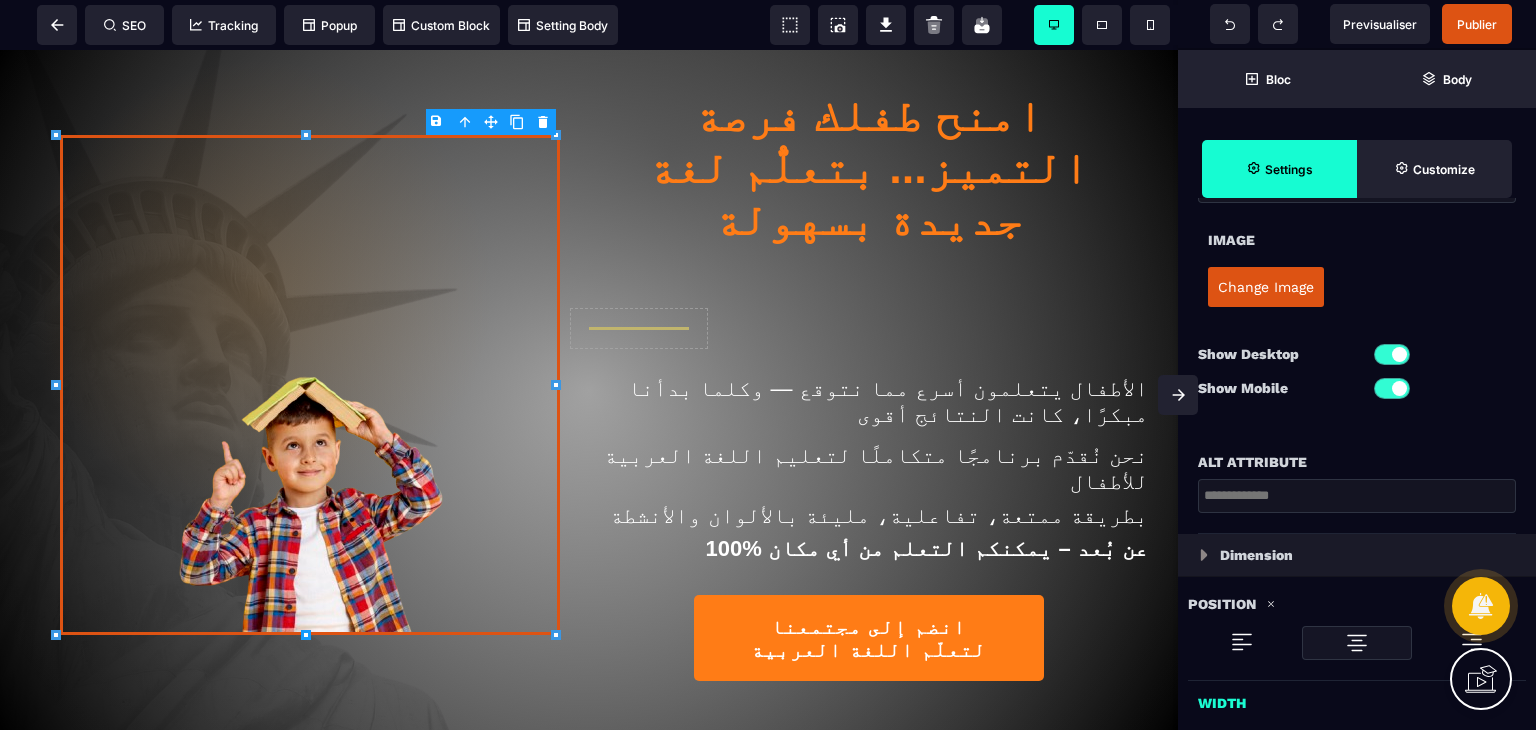 click on "Change Image" at bounding box center (1266, 287) 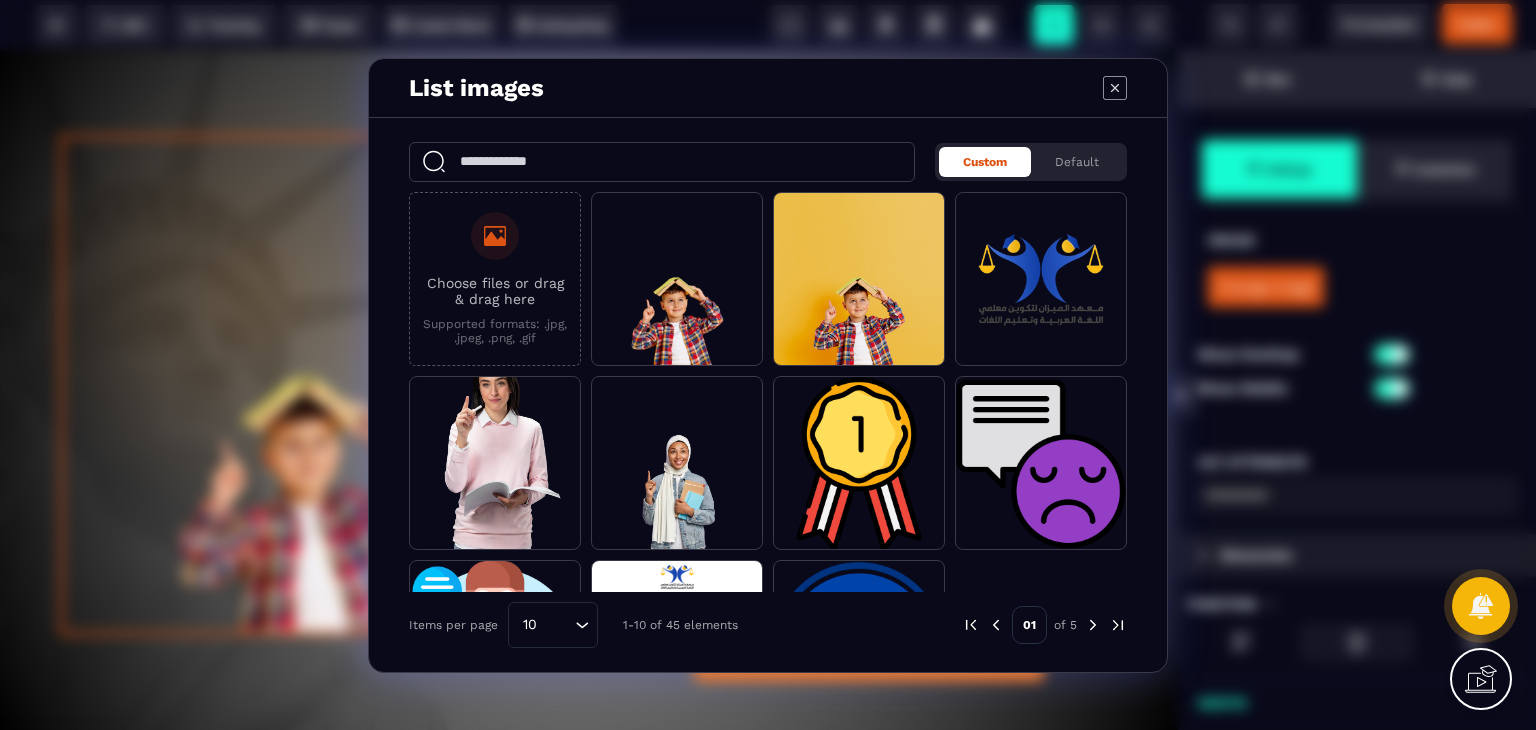 click on "Choose files or drag & drag here Supported formats: .jpg, .jpeg, .png, .gif" at bounding box center (495, 278) 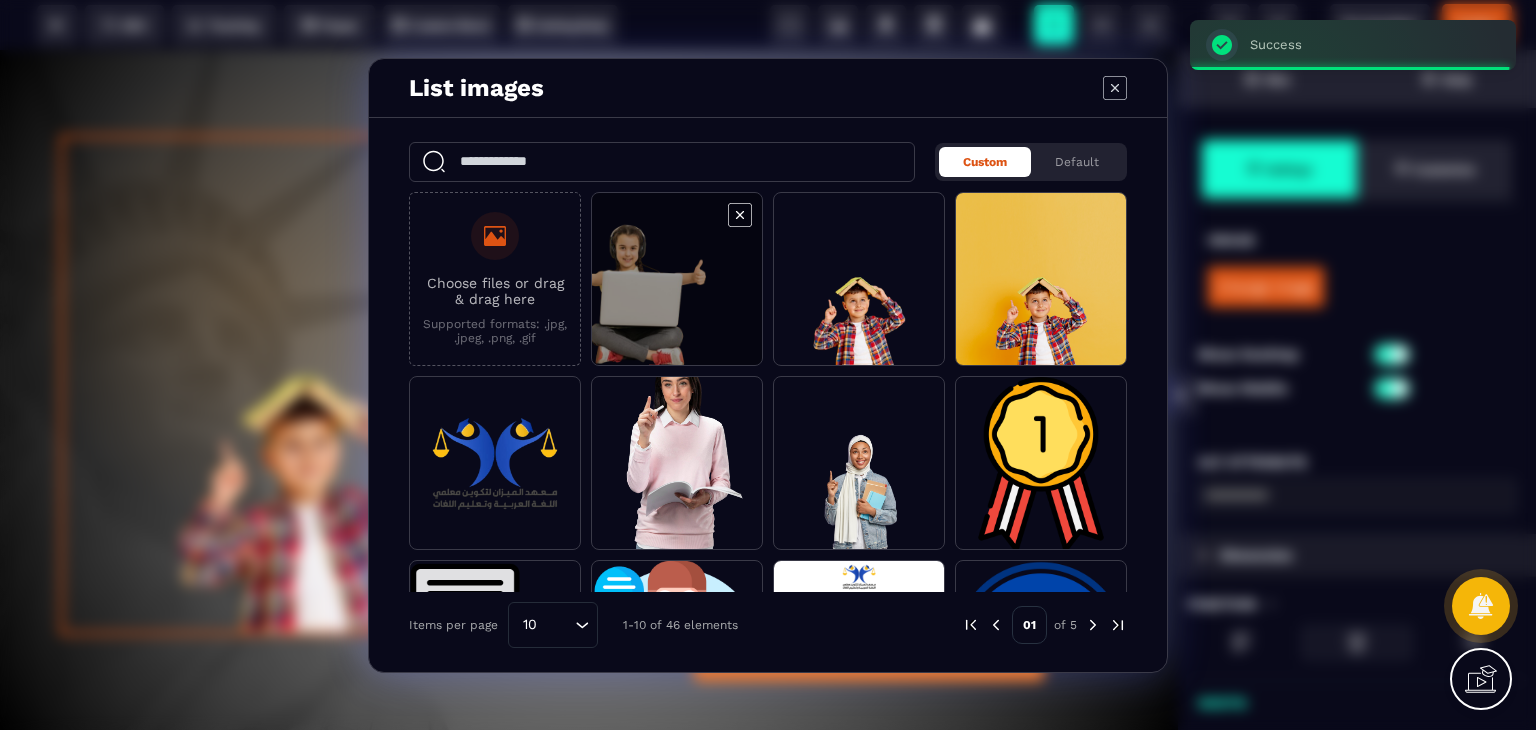 click at bounding box center [677, 280] 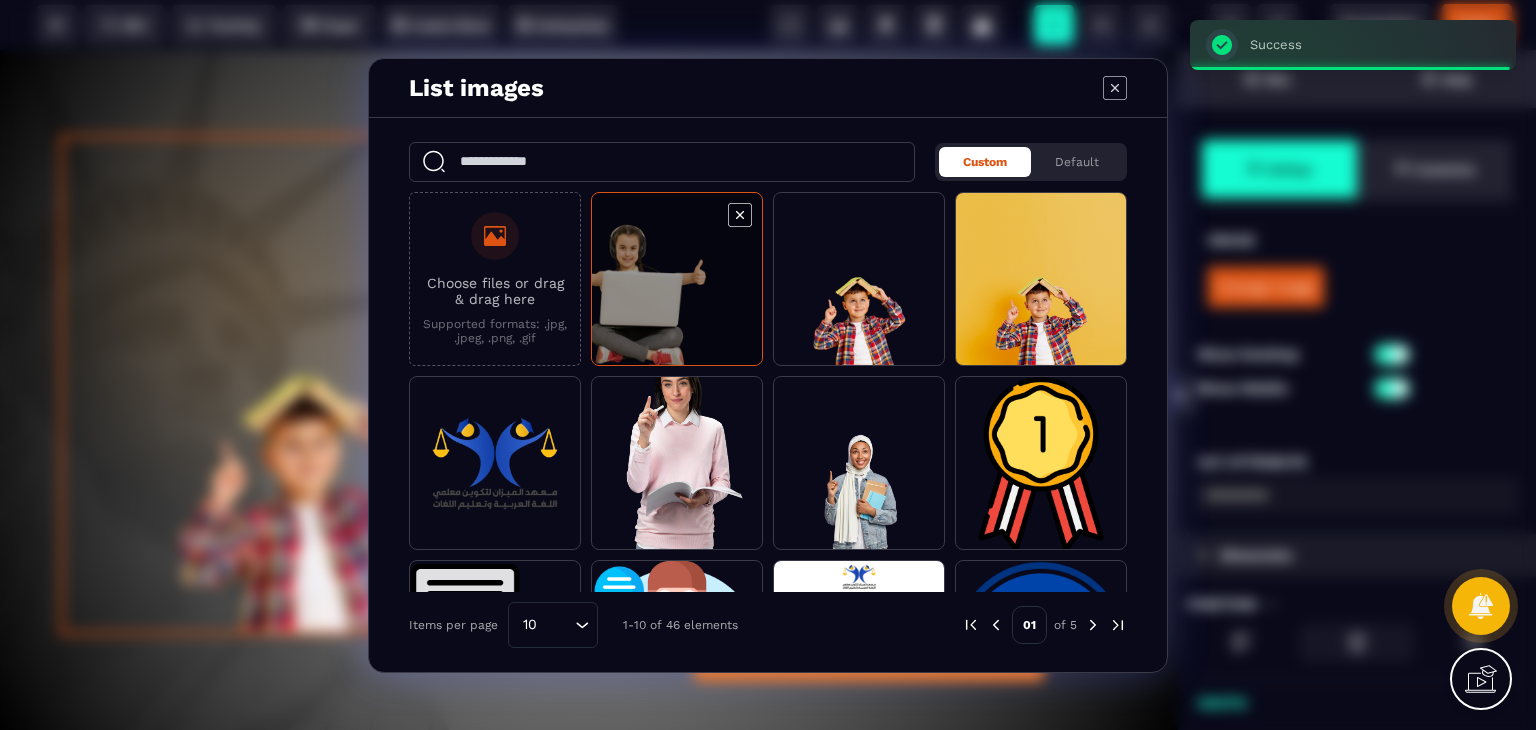 click at bounding box center (677, 280) 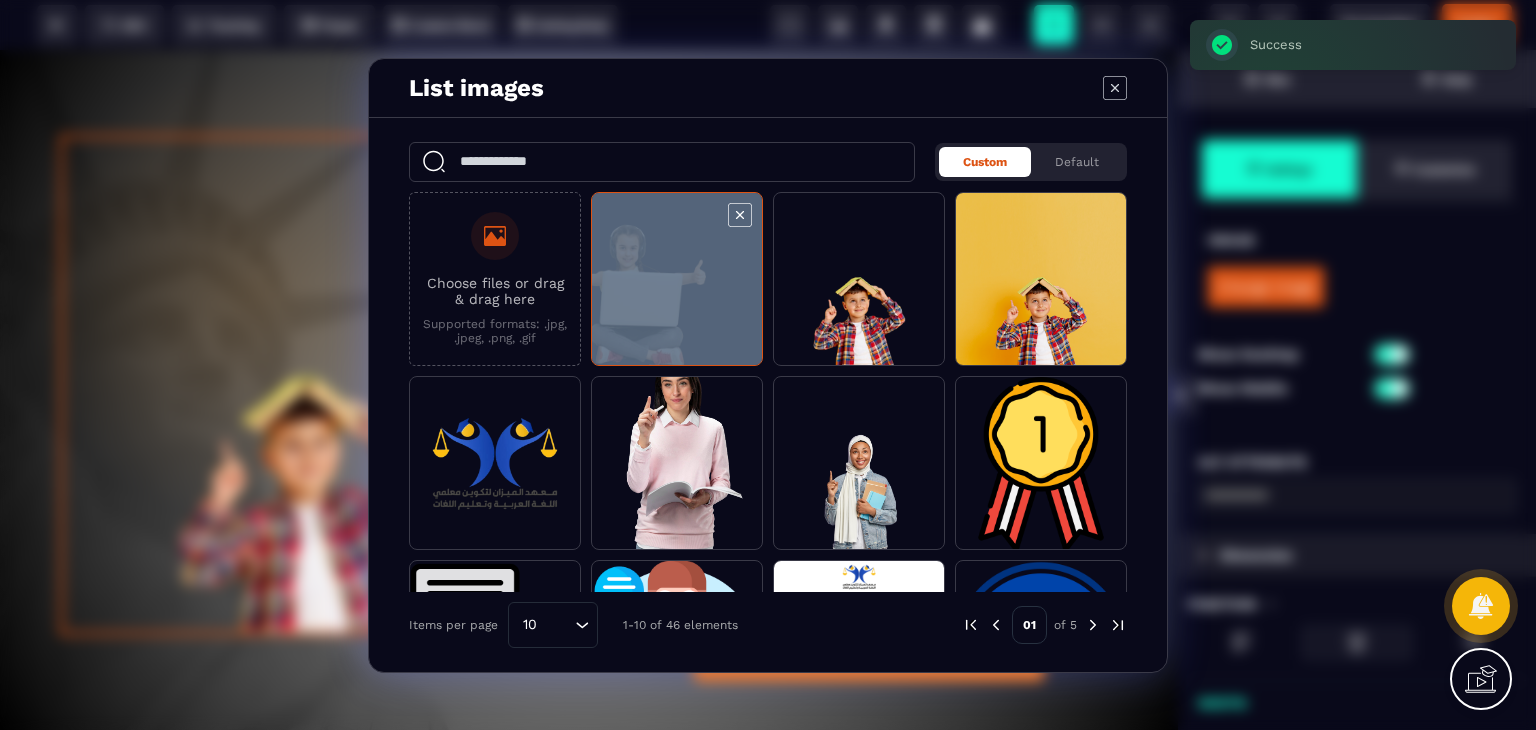 click at bounding box center (677, 280) 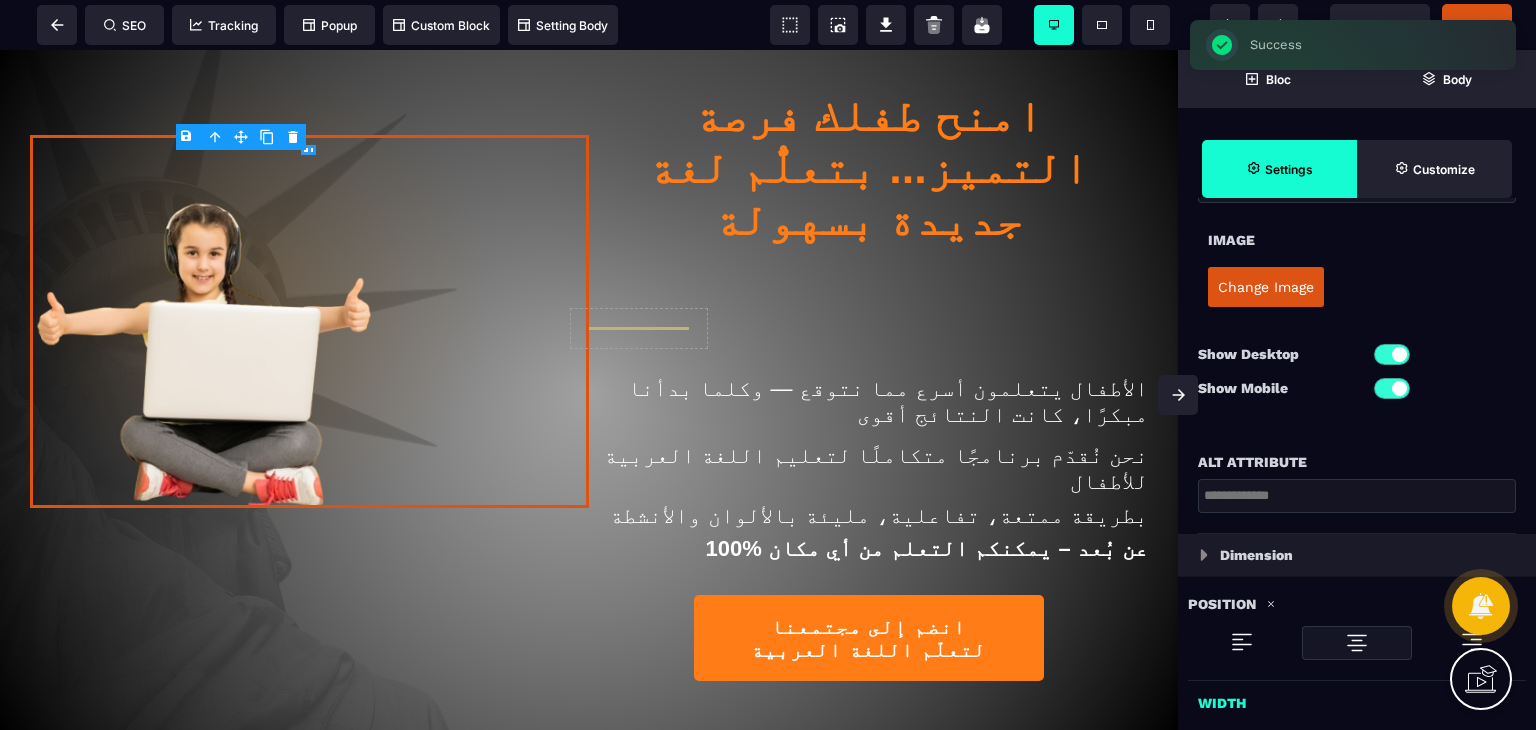 click at bounding box center (1178, 395) 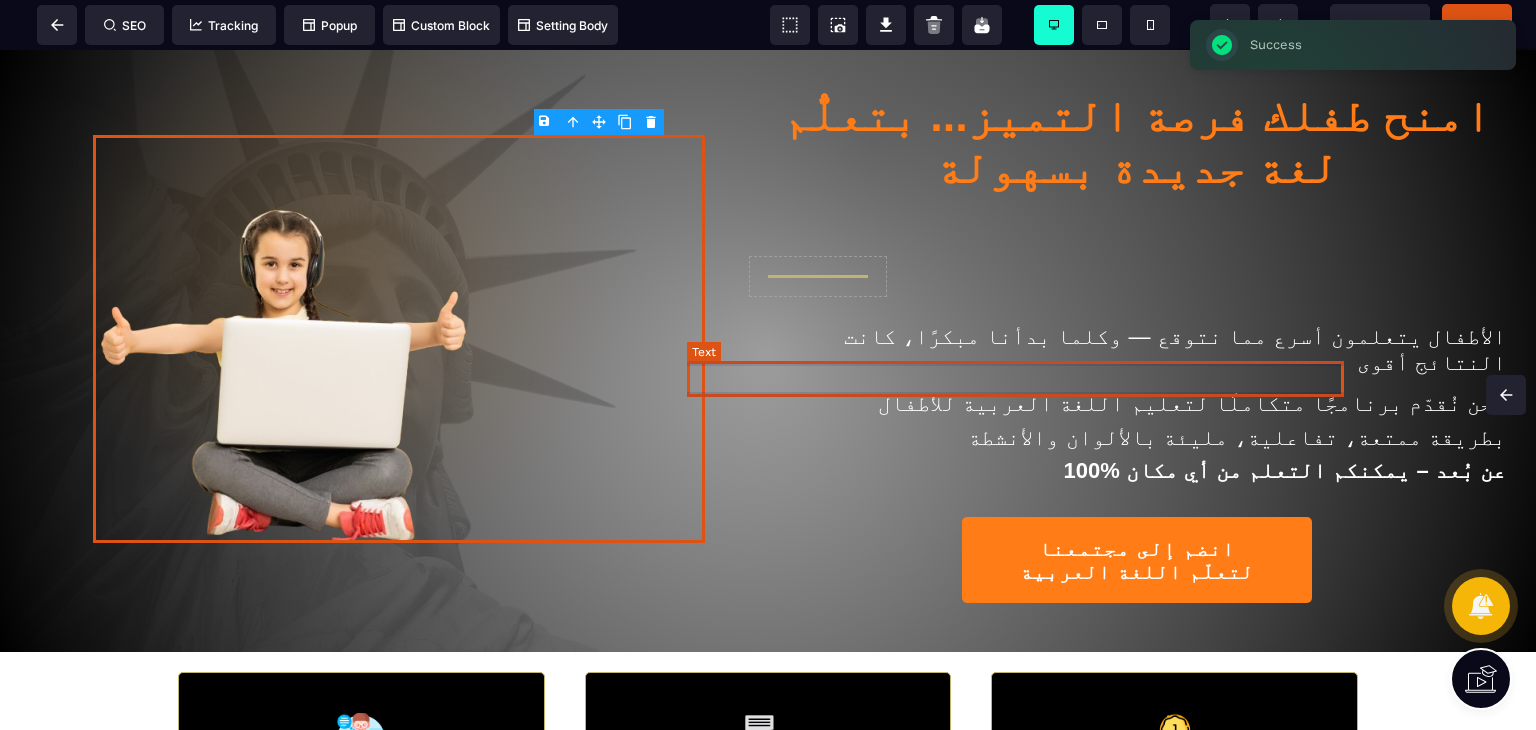 scroll, scrollTop: 0, scrollLeft: 0, axis: both 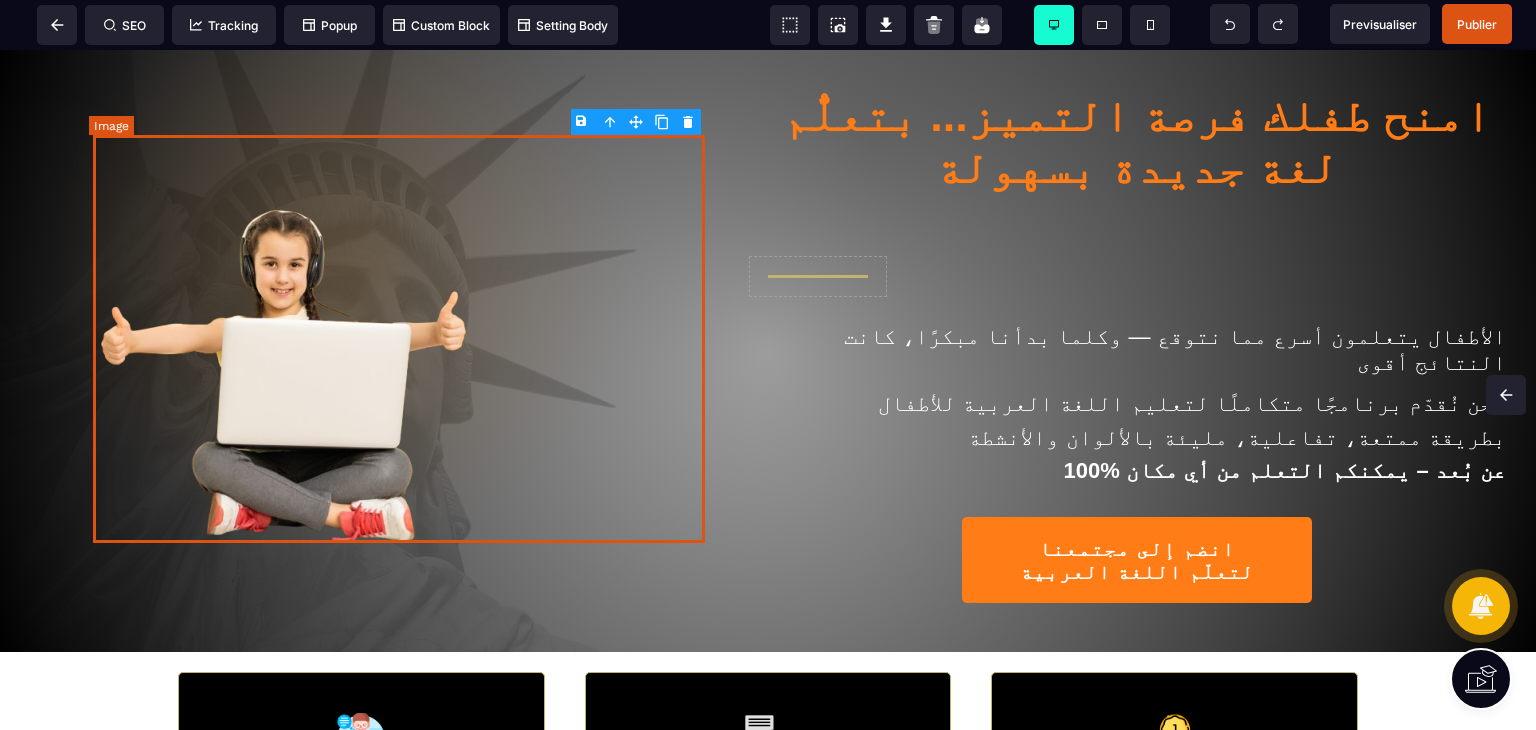 click at bounding box center [399, 339] 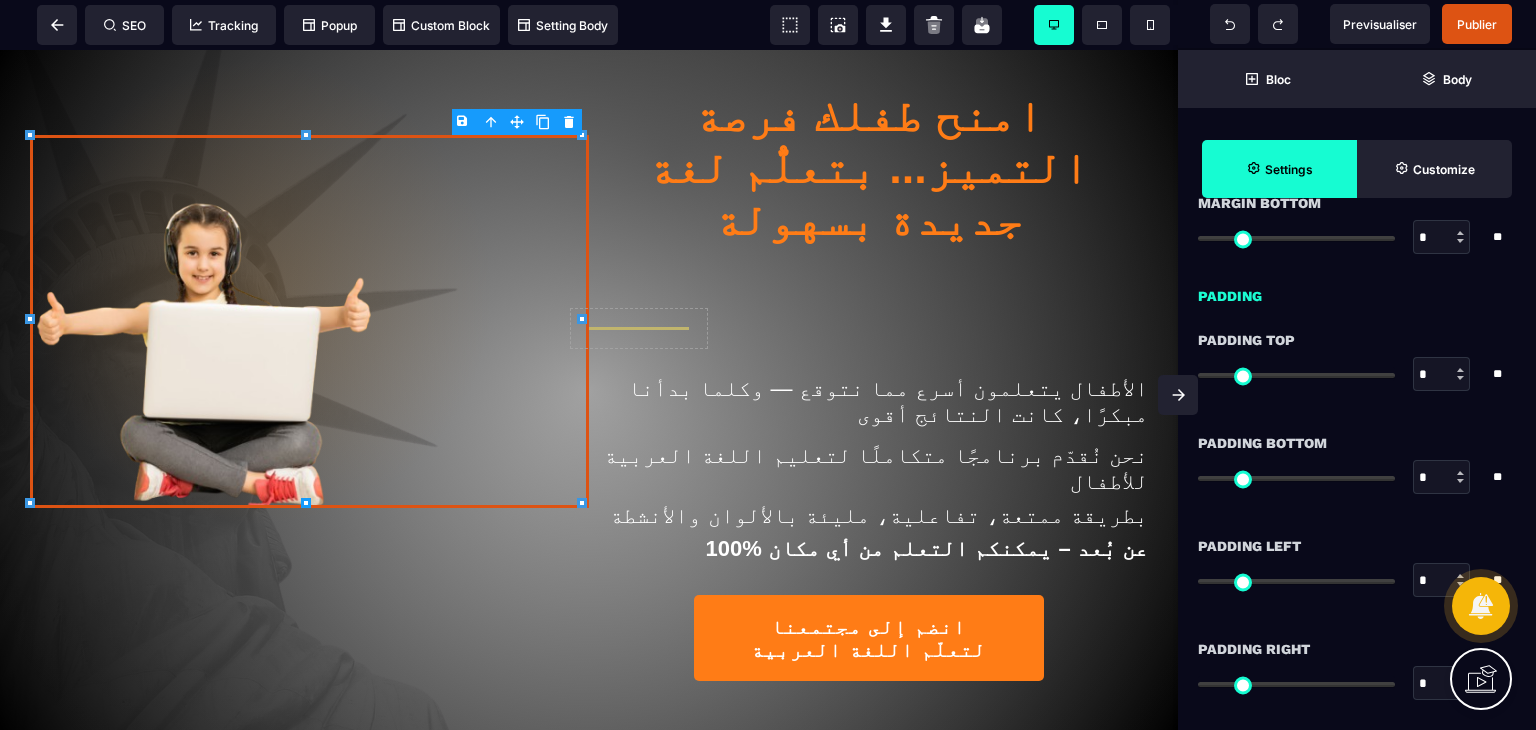 scroll, scrollTop: 1092, scrollLeft: 0, axis: vertical 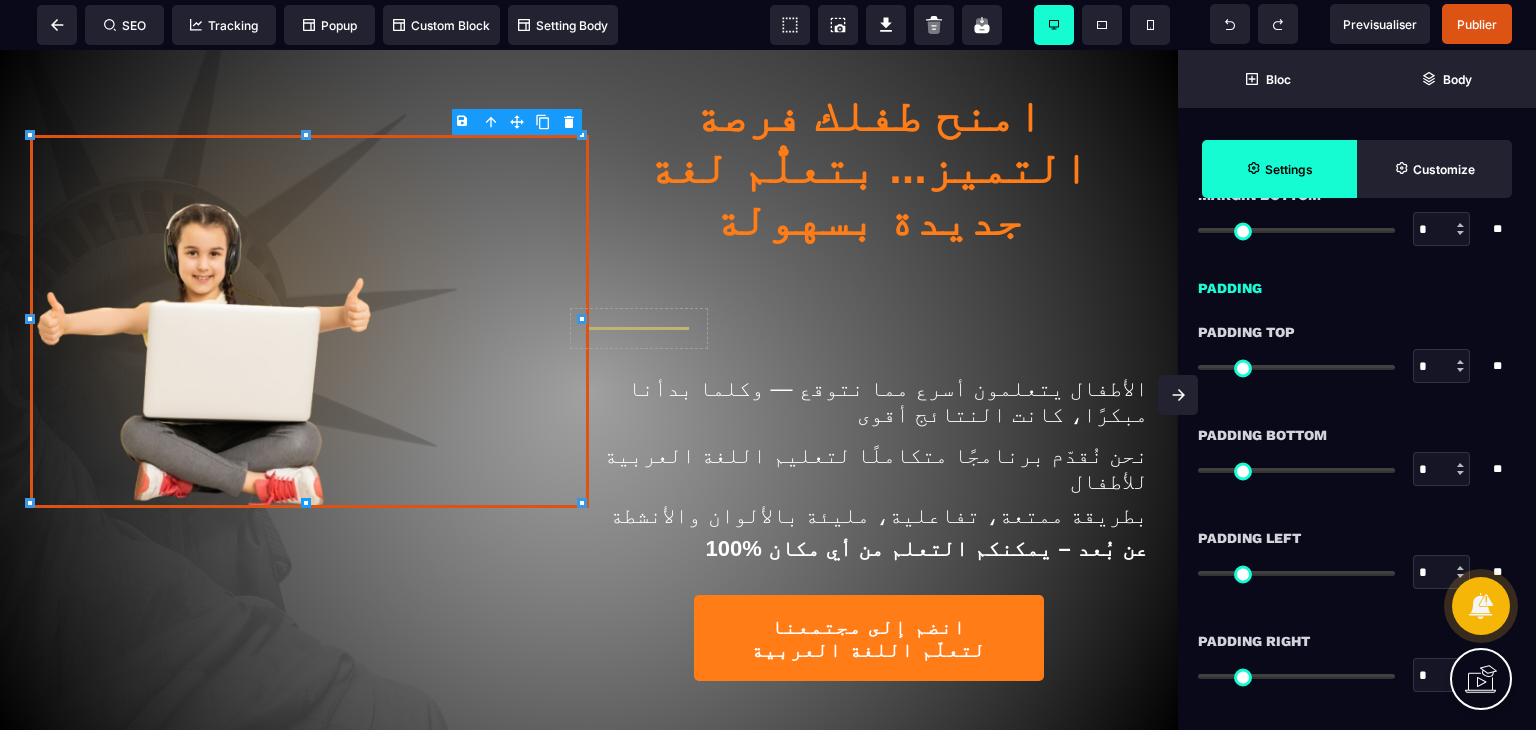 type on "**" 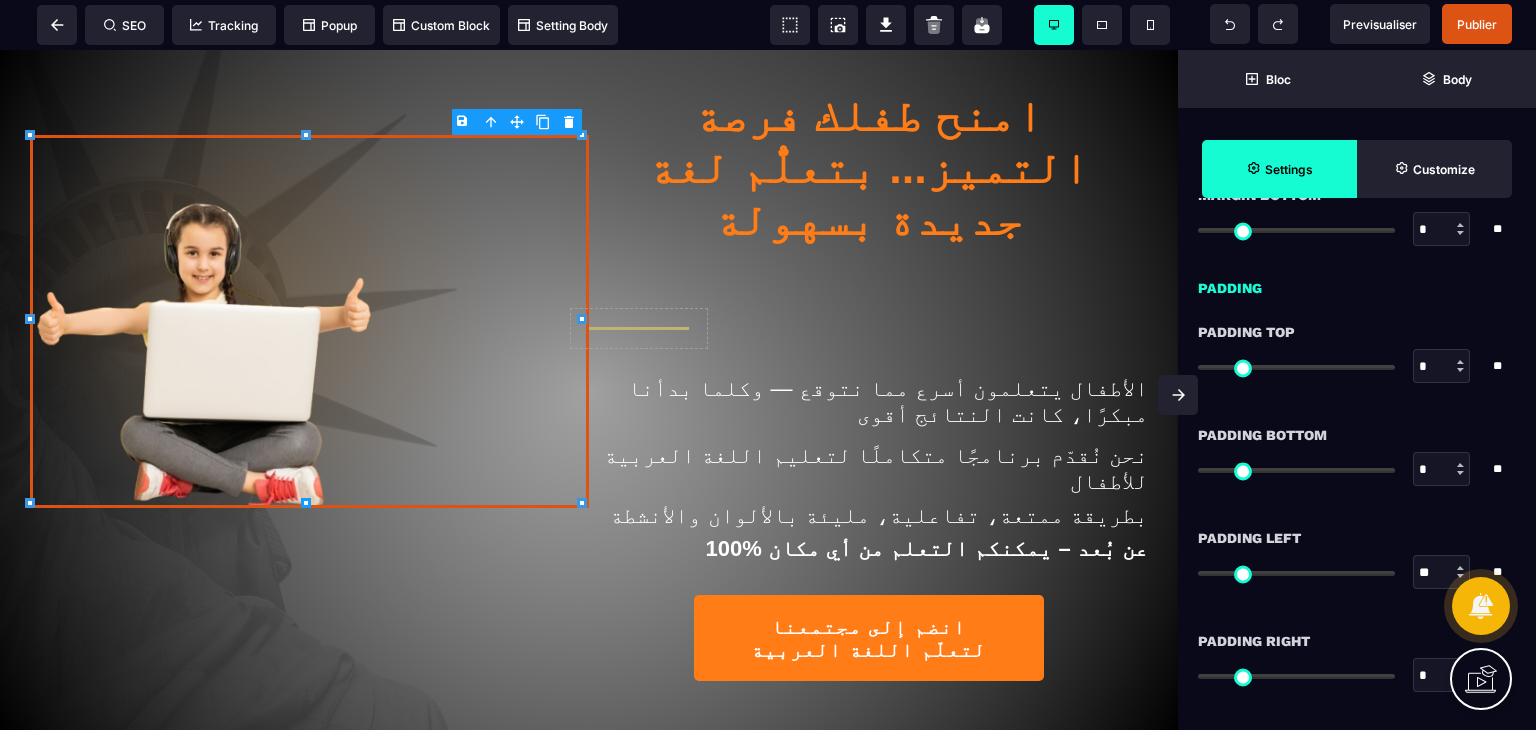 type on "***" 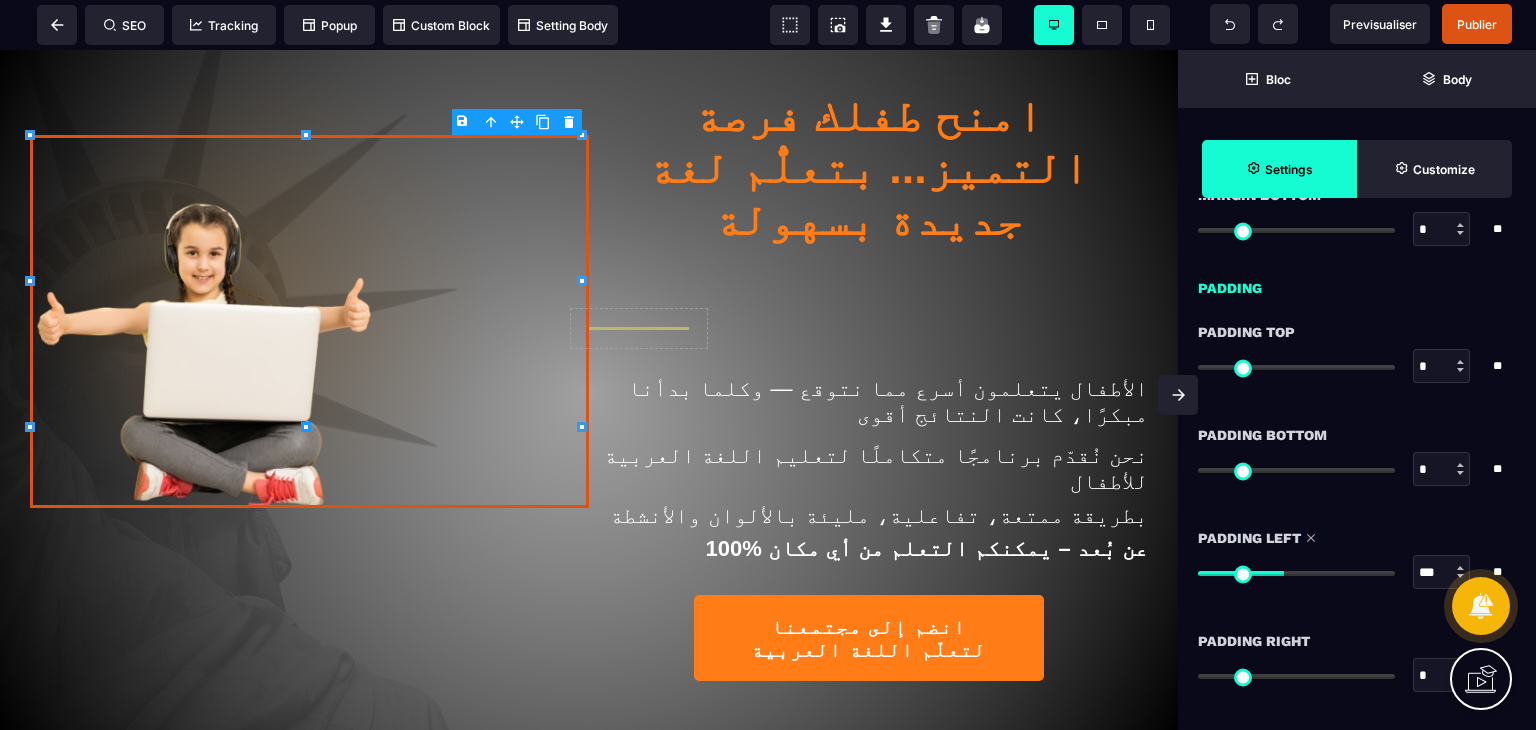 type on "***" 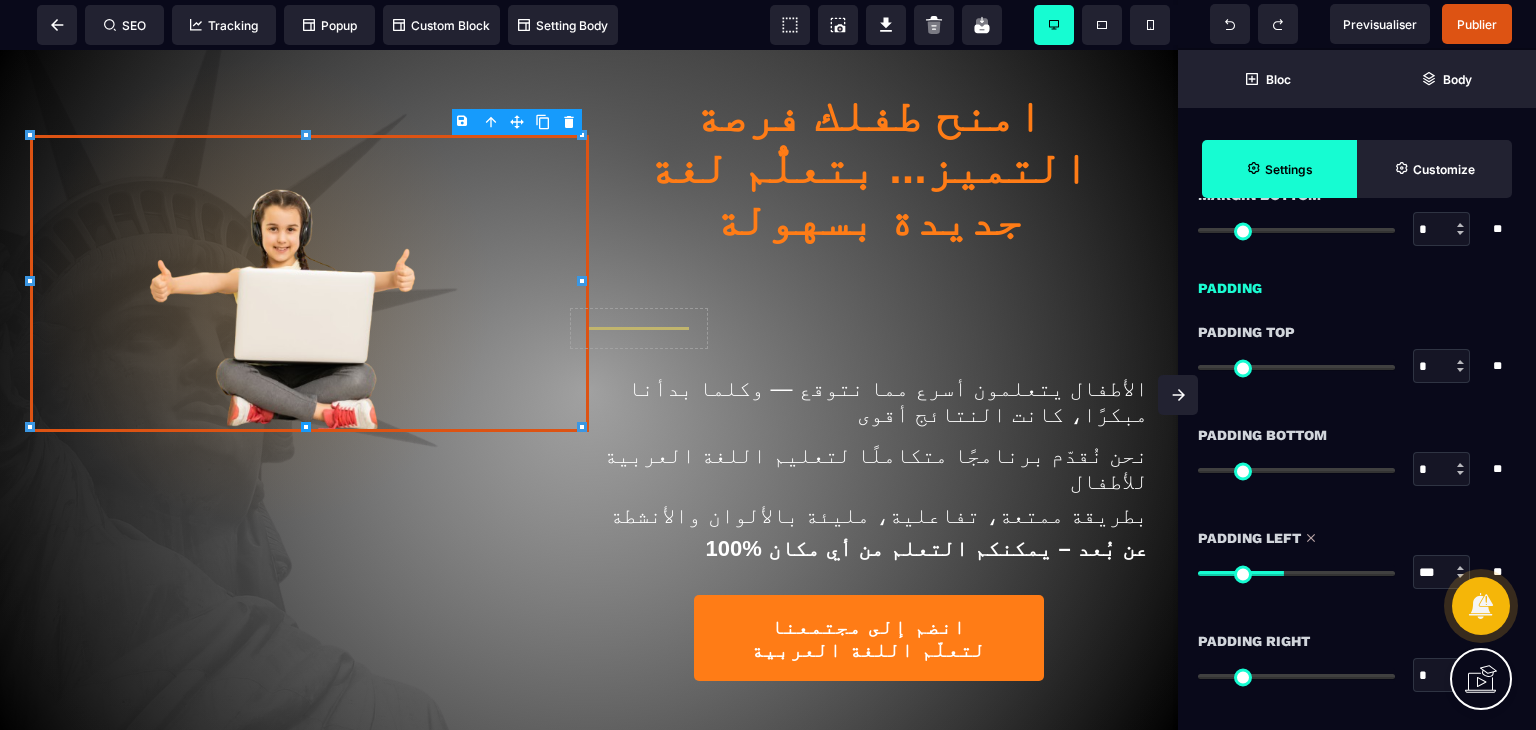 type on "**" 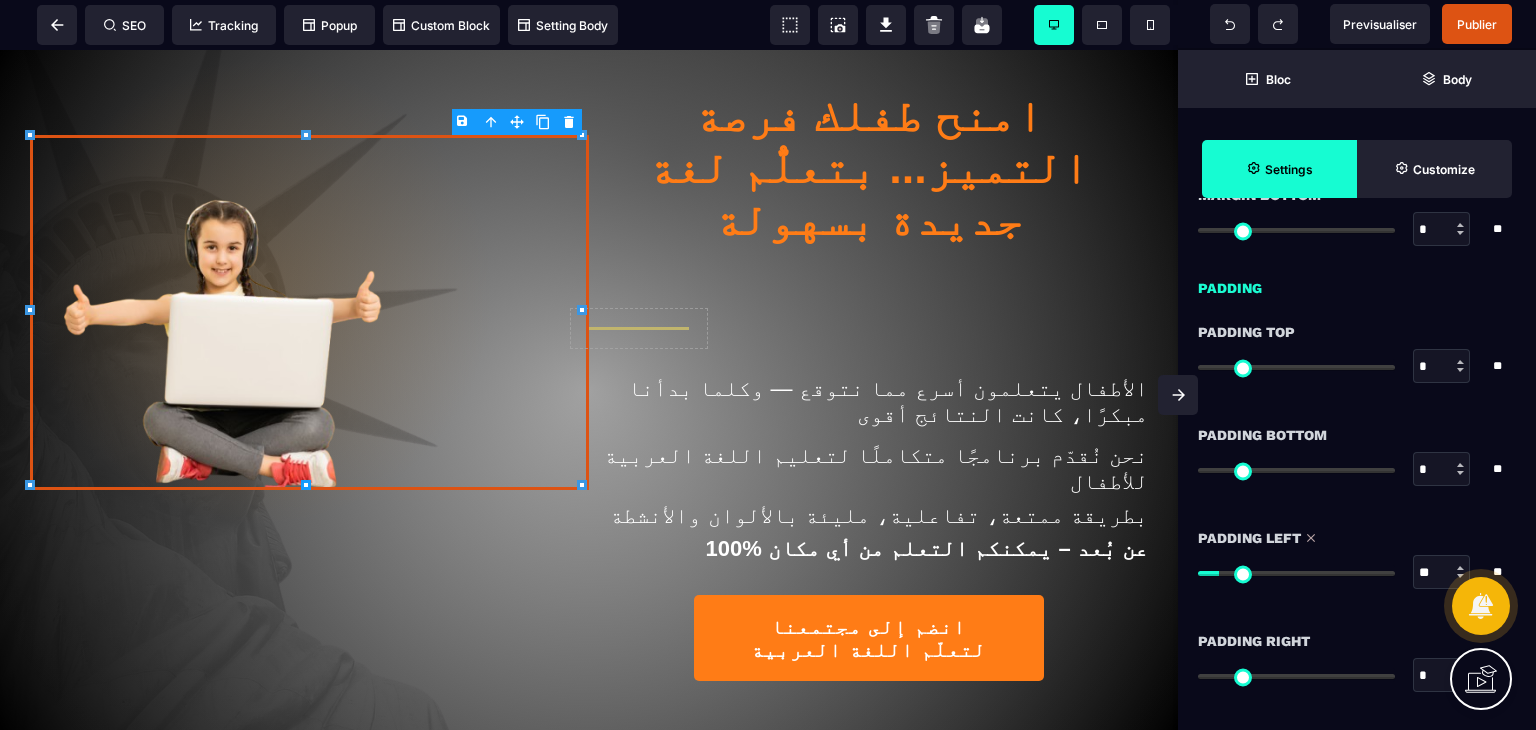 type on "**" 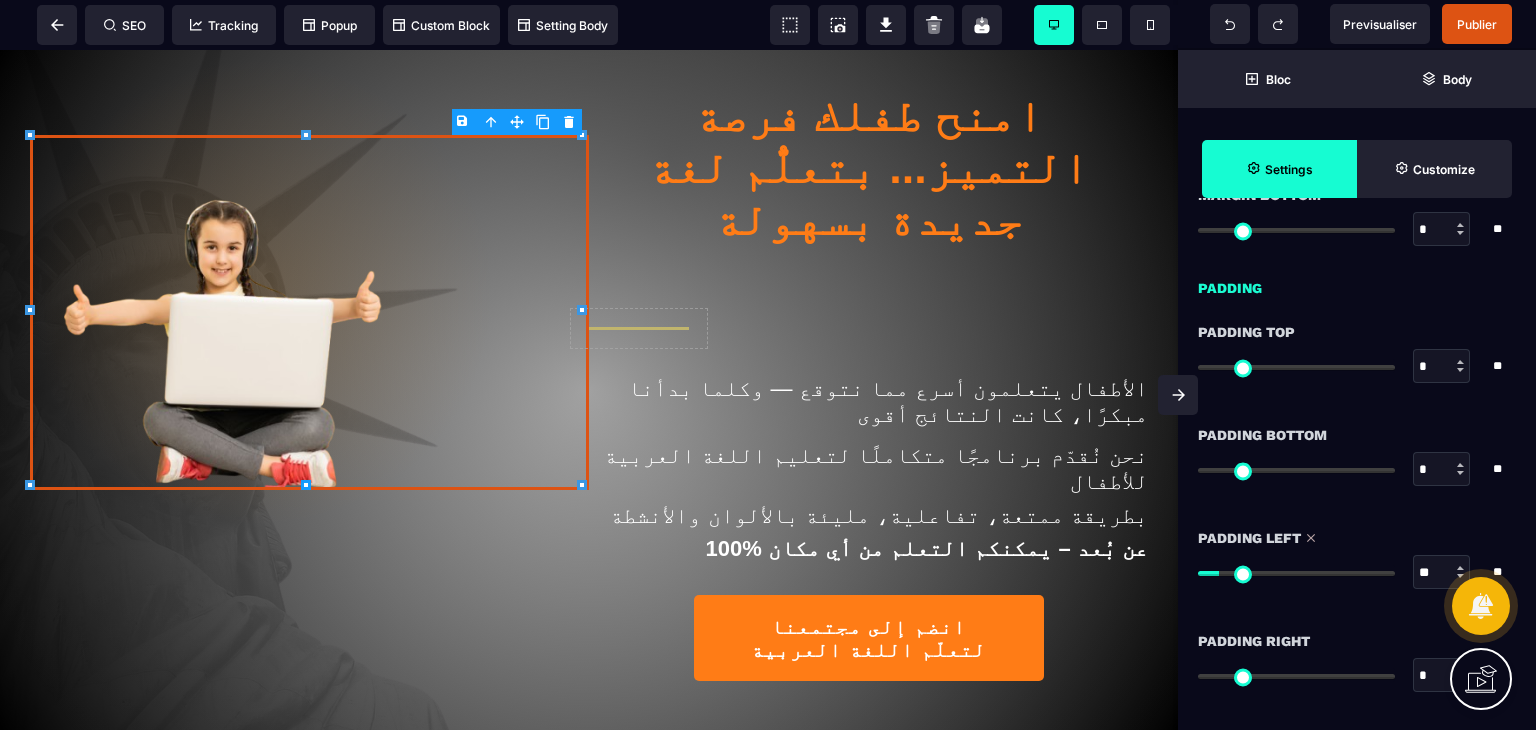 type on "**" 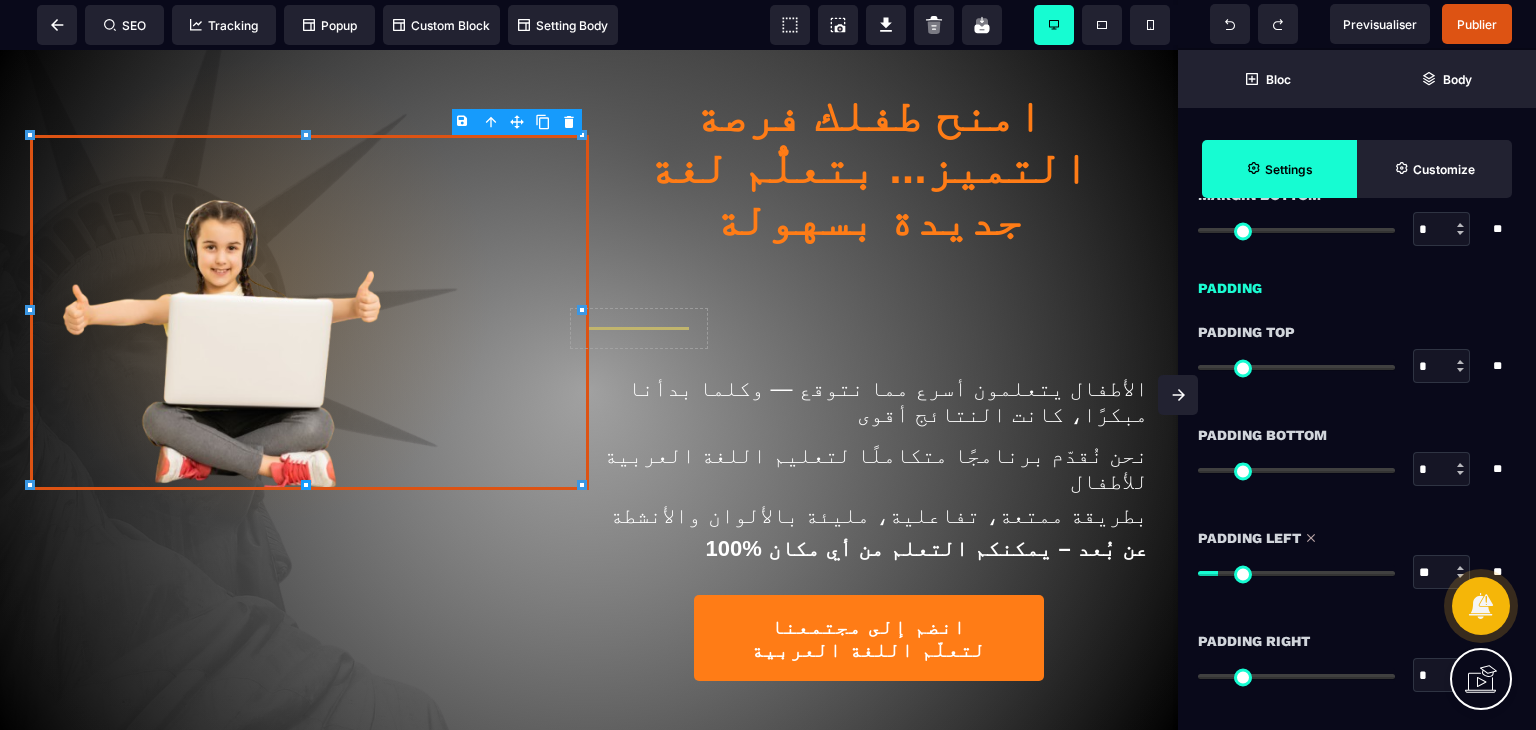 type on "**" 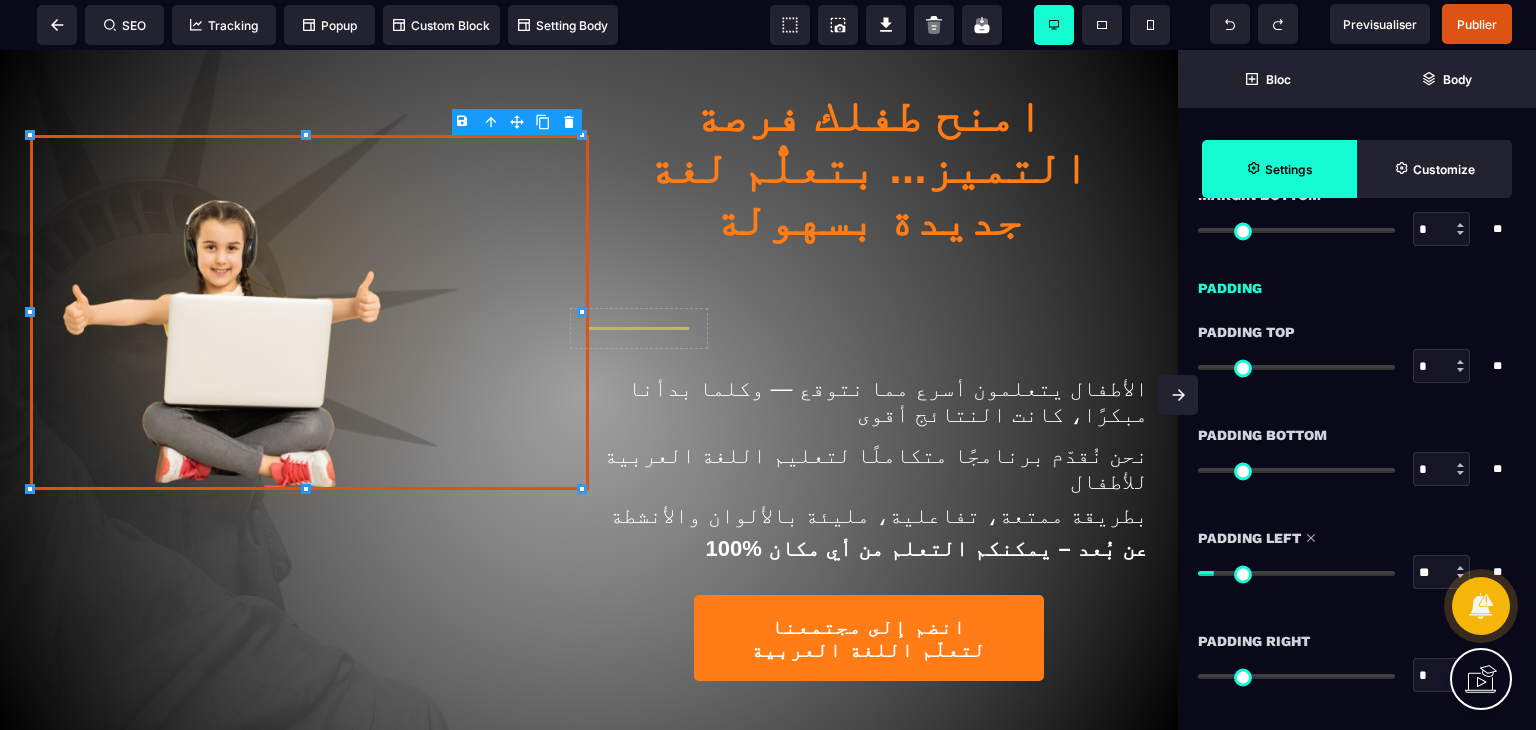 drag, startPoint x: 1206, startPoint y: 578, endPoint x: 1221, endPoint y: 581, distance: 15.297058 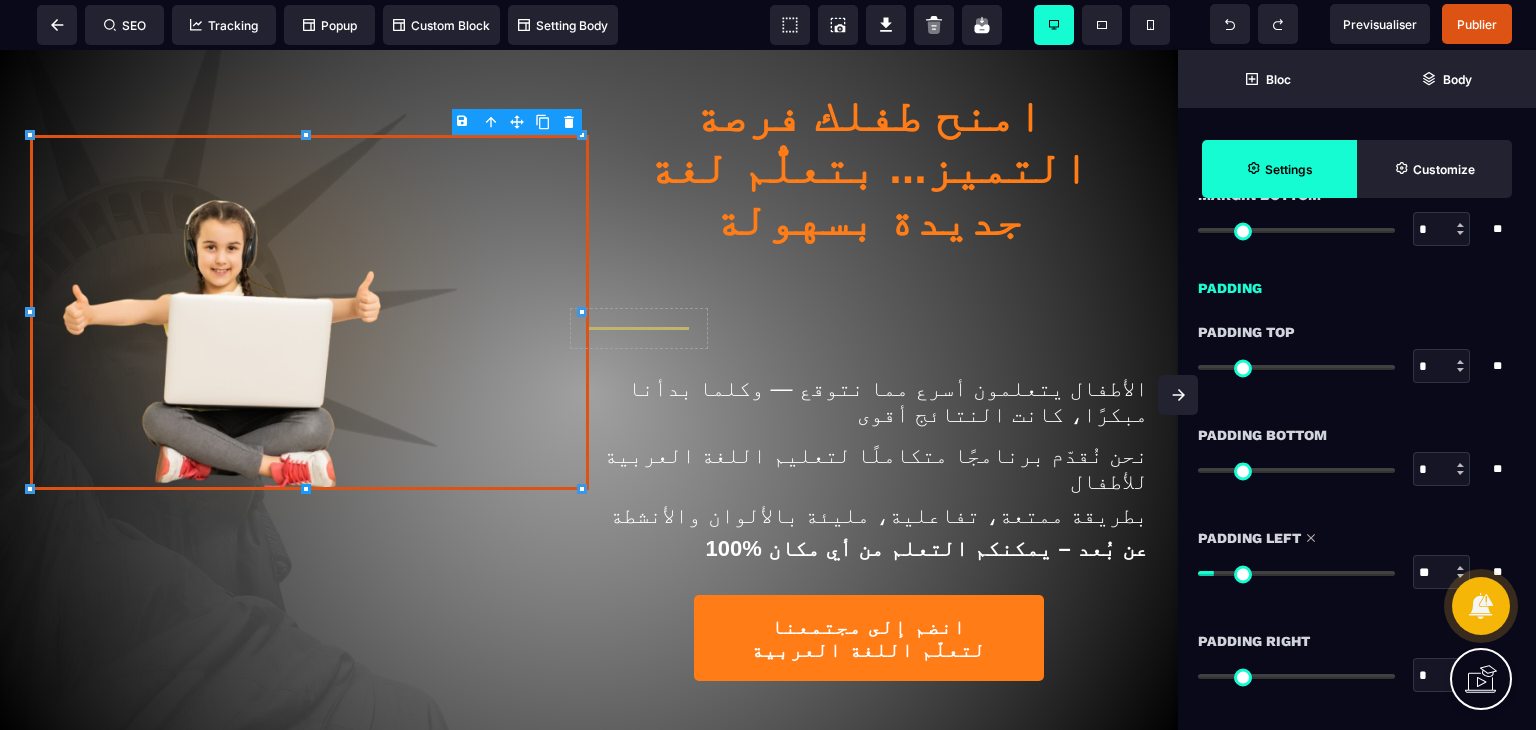 click at bounding box center [1296, 573] 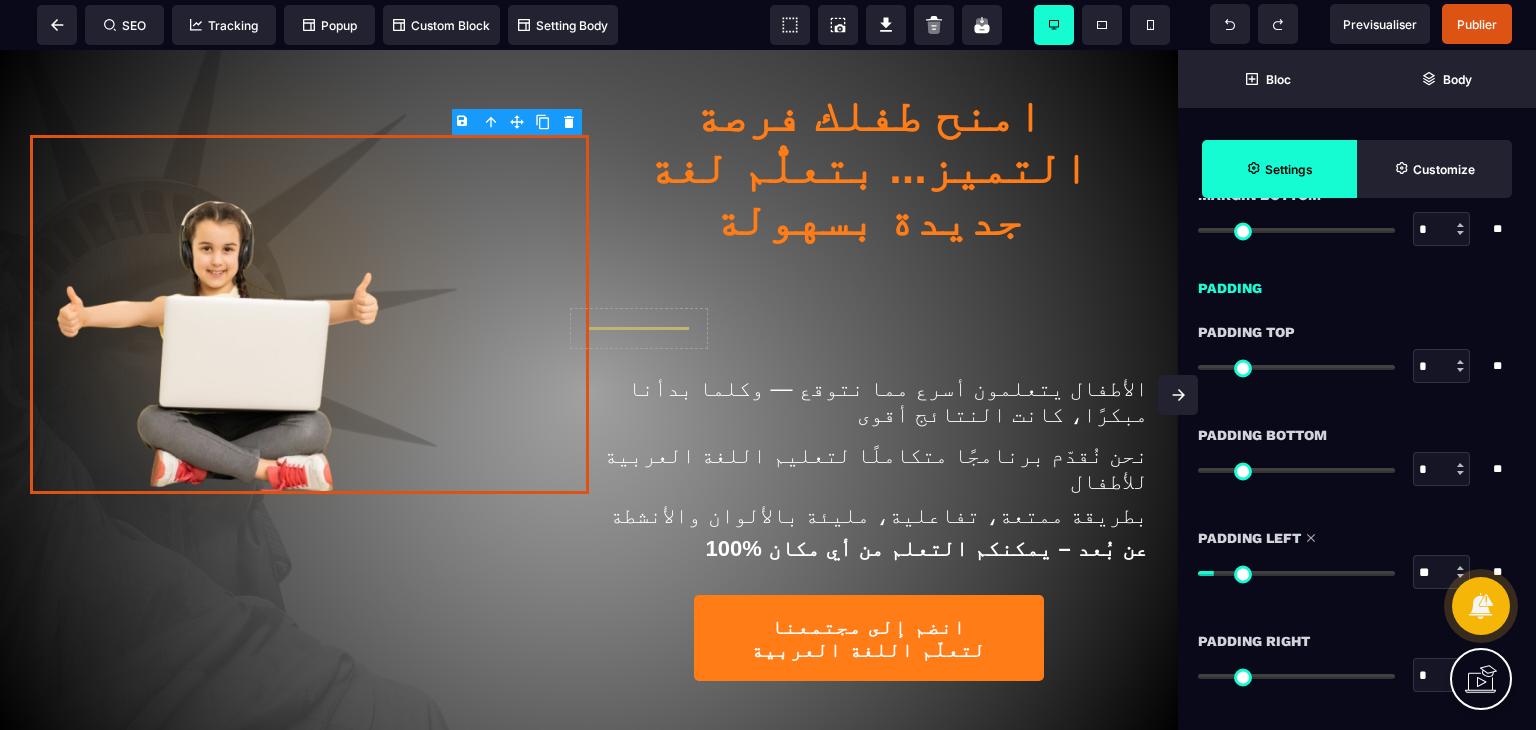drag, startPoint x: 1221, startPoint y: 581, endPoint x: 1235, endPoint y: 581, distance: 14 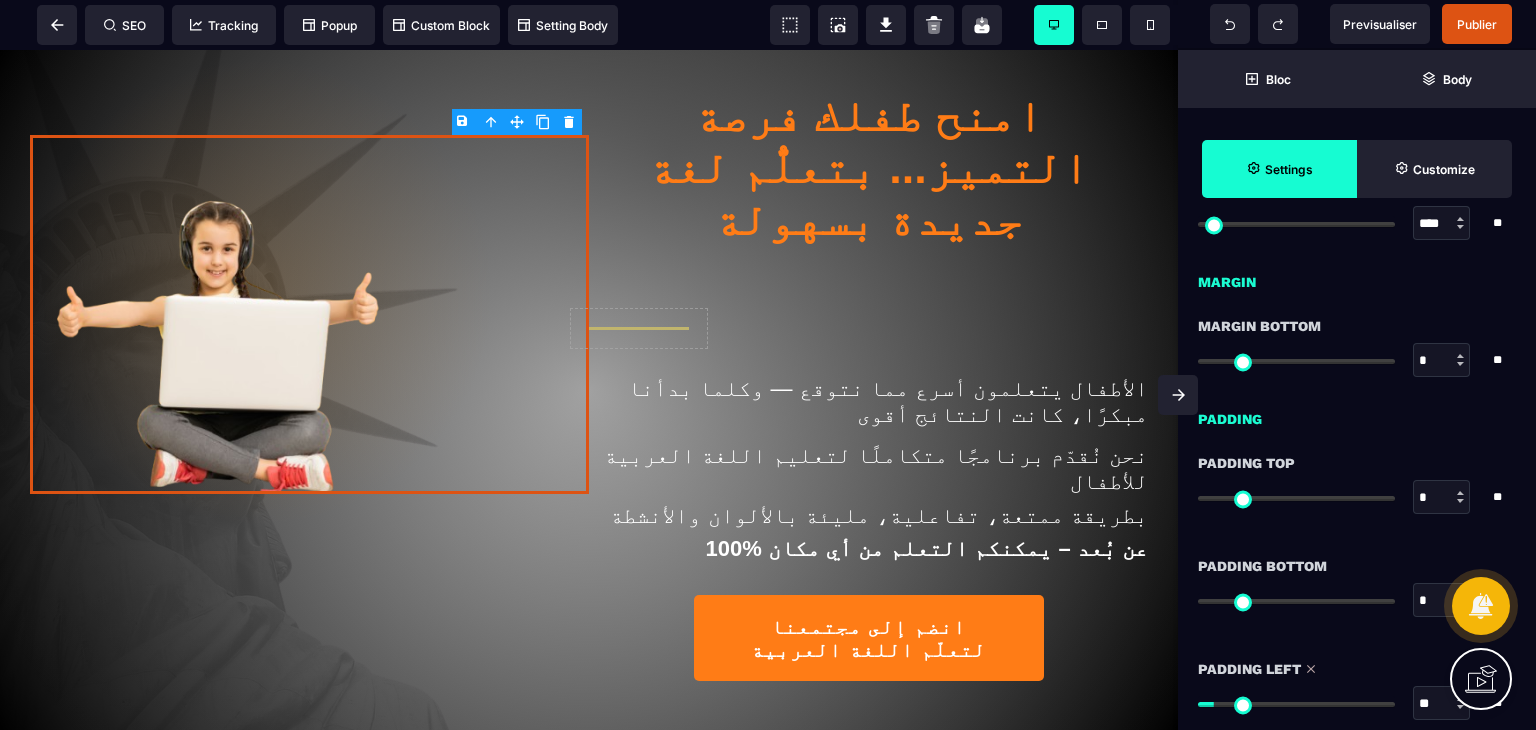 scroll, scrollTop: 692, scrollLeft: 0, axis: vertical 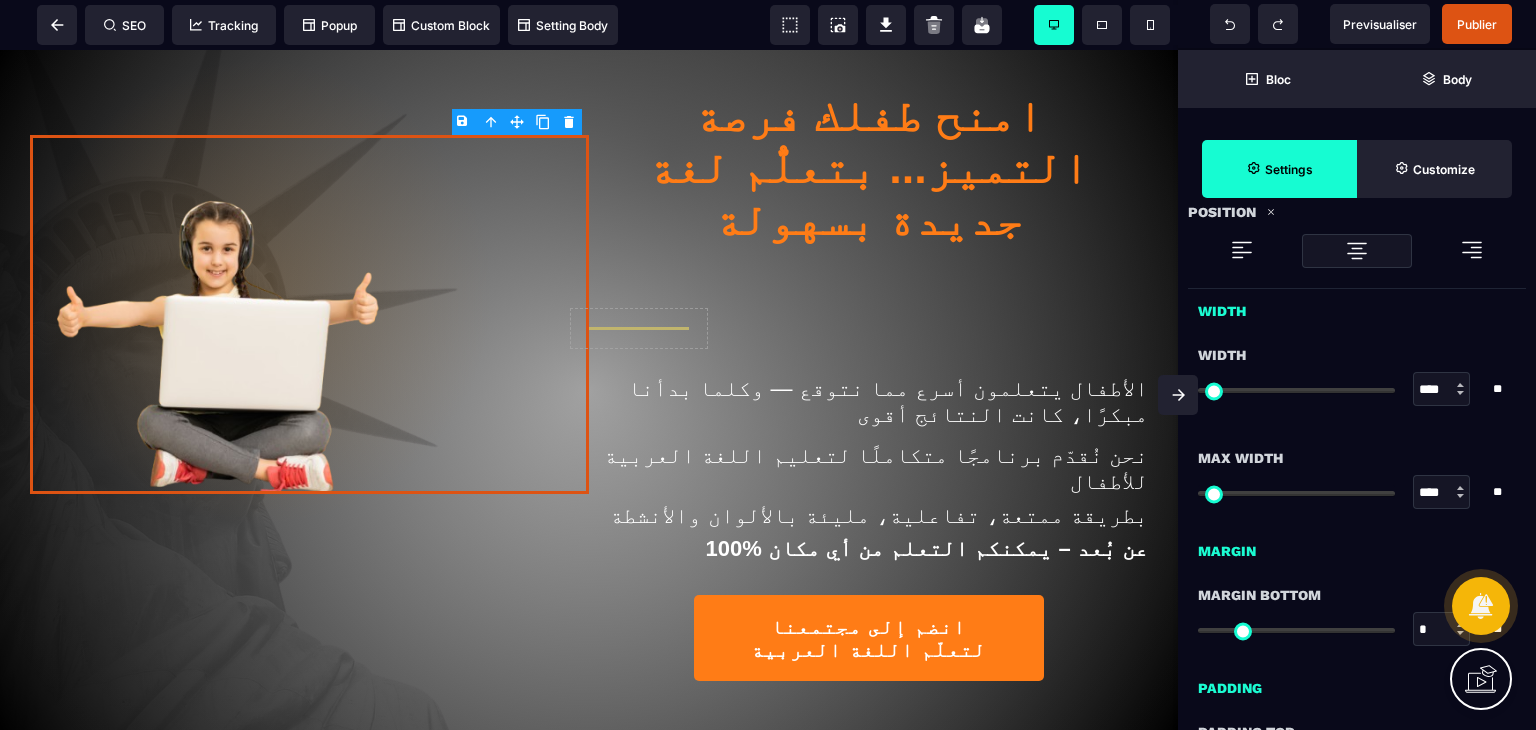 drag, startPoint x: 1222, startPoint y: 494, endPoint x: 1253, endPoint y: 494, distance: 31 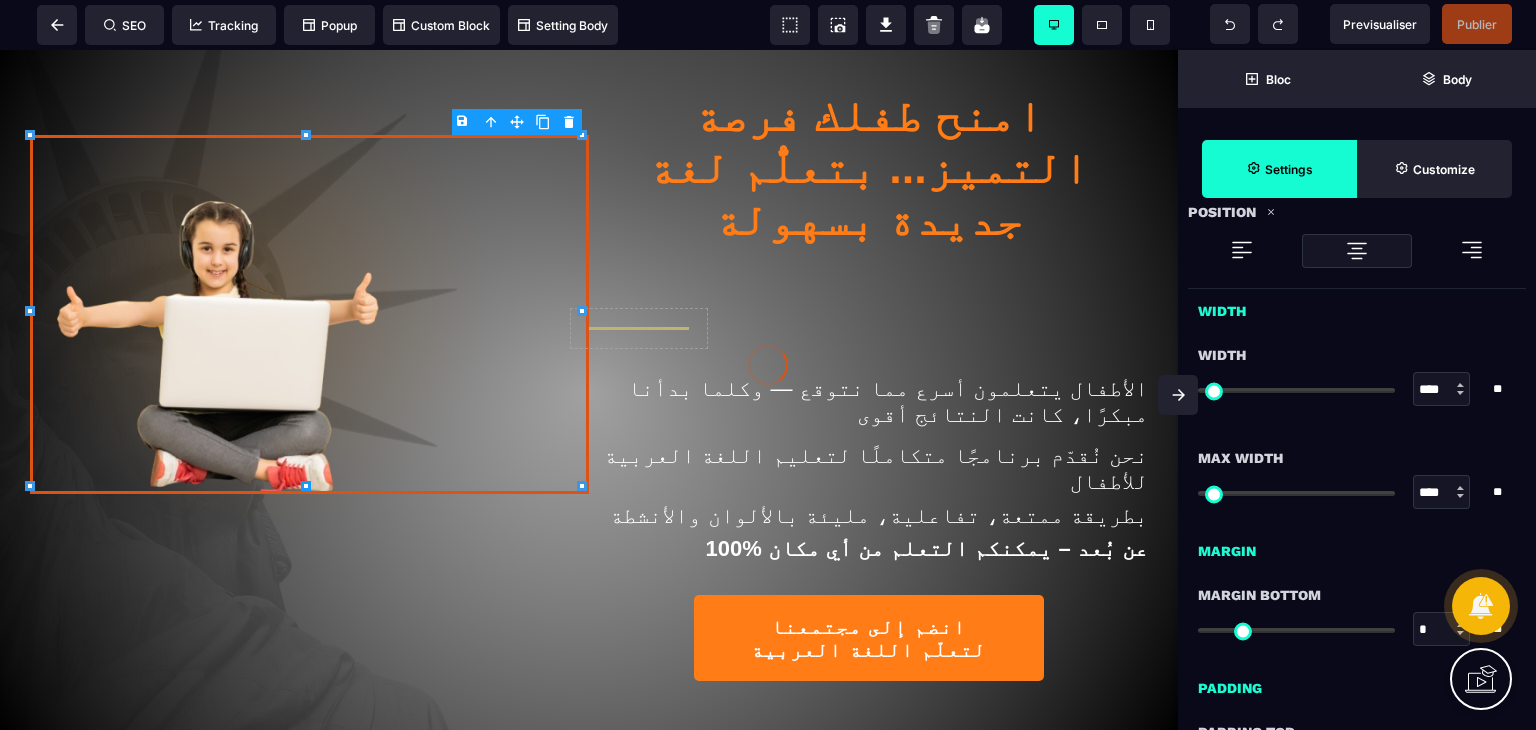 type on "**" 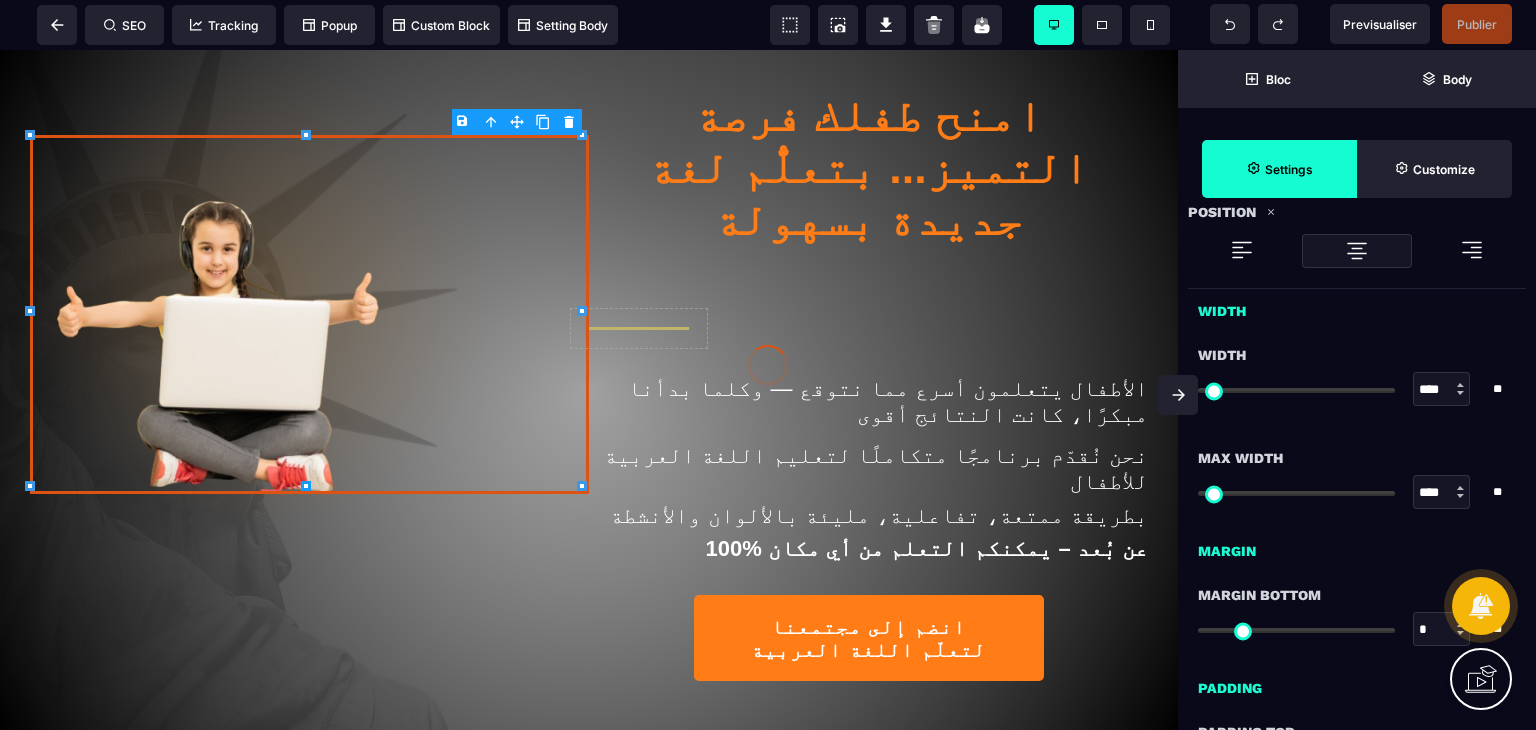 type on "**" 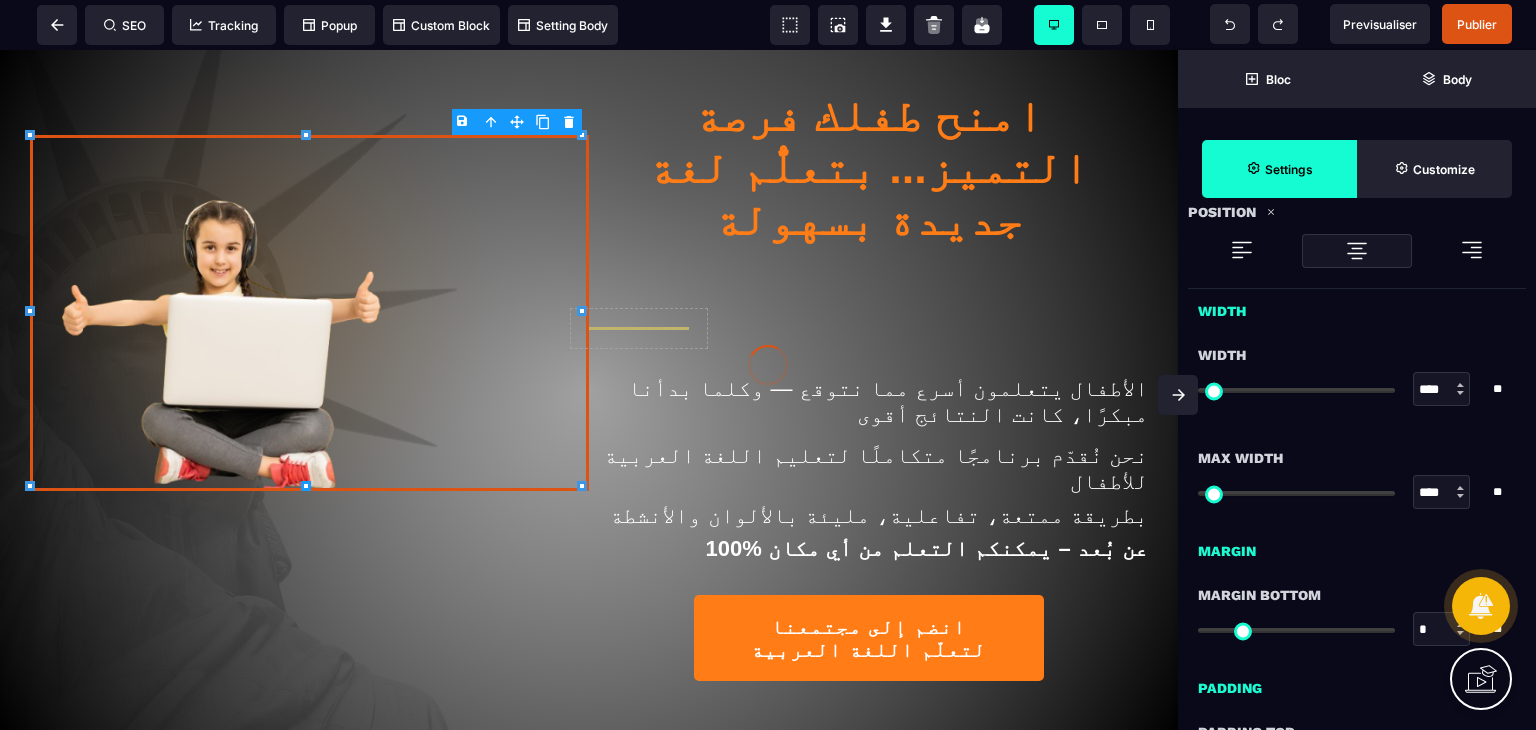 type on "**" 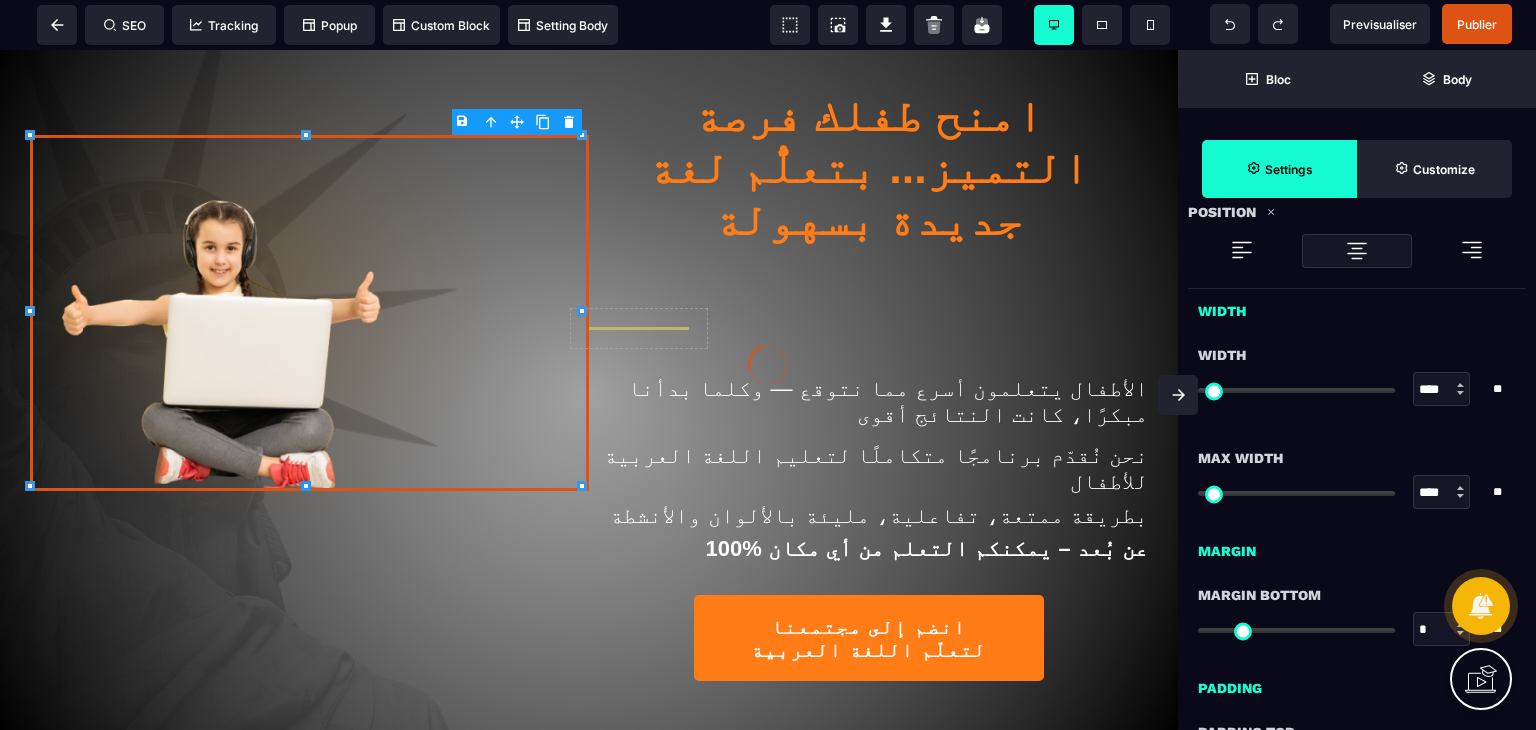 type on "**" 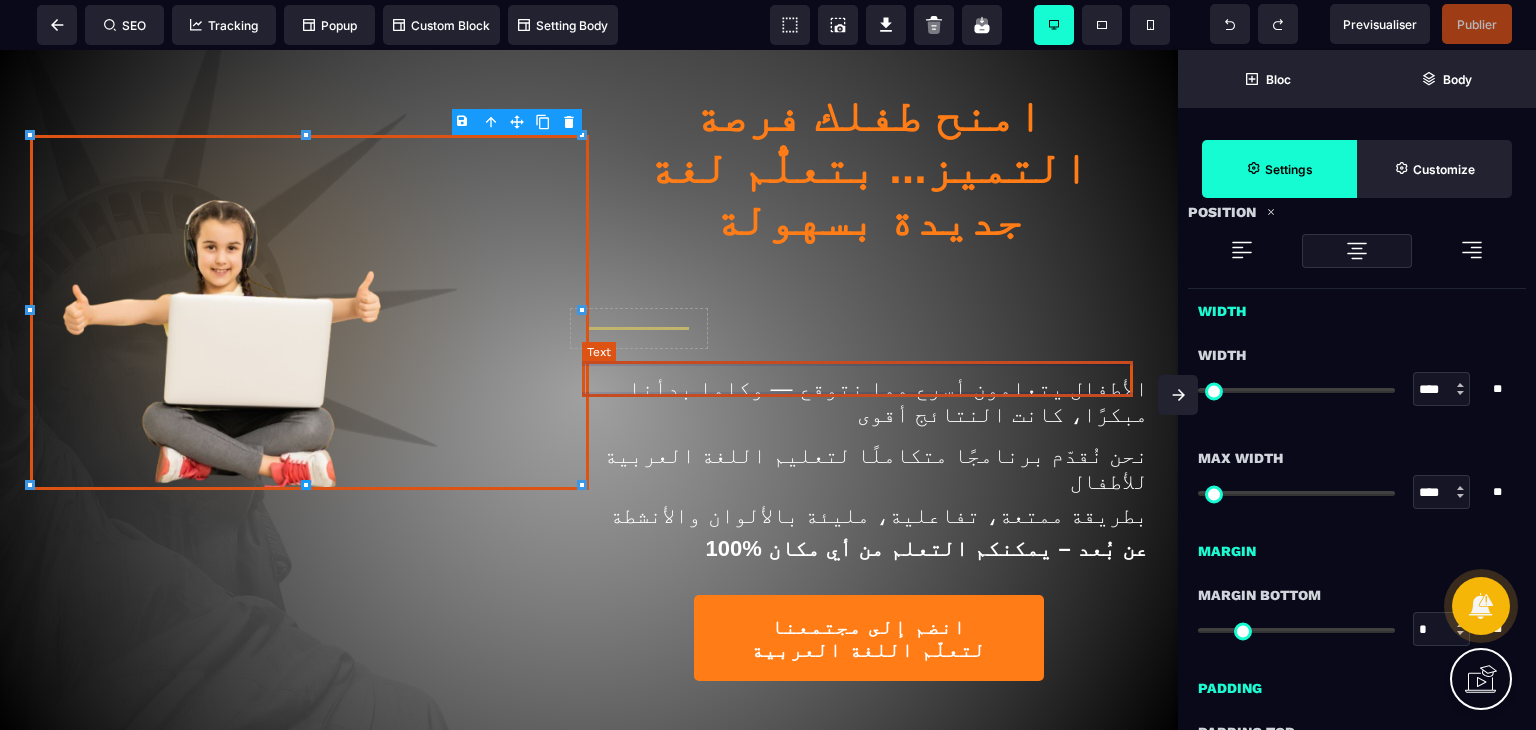 type on "**" 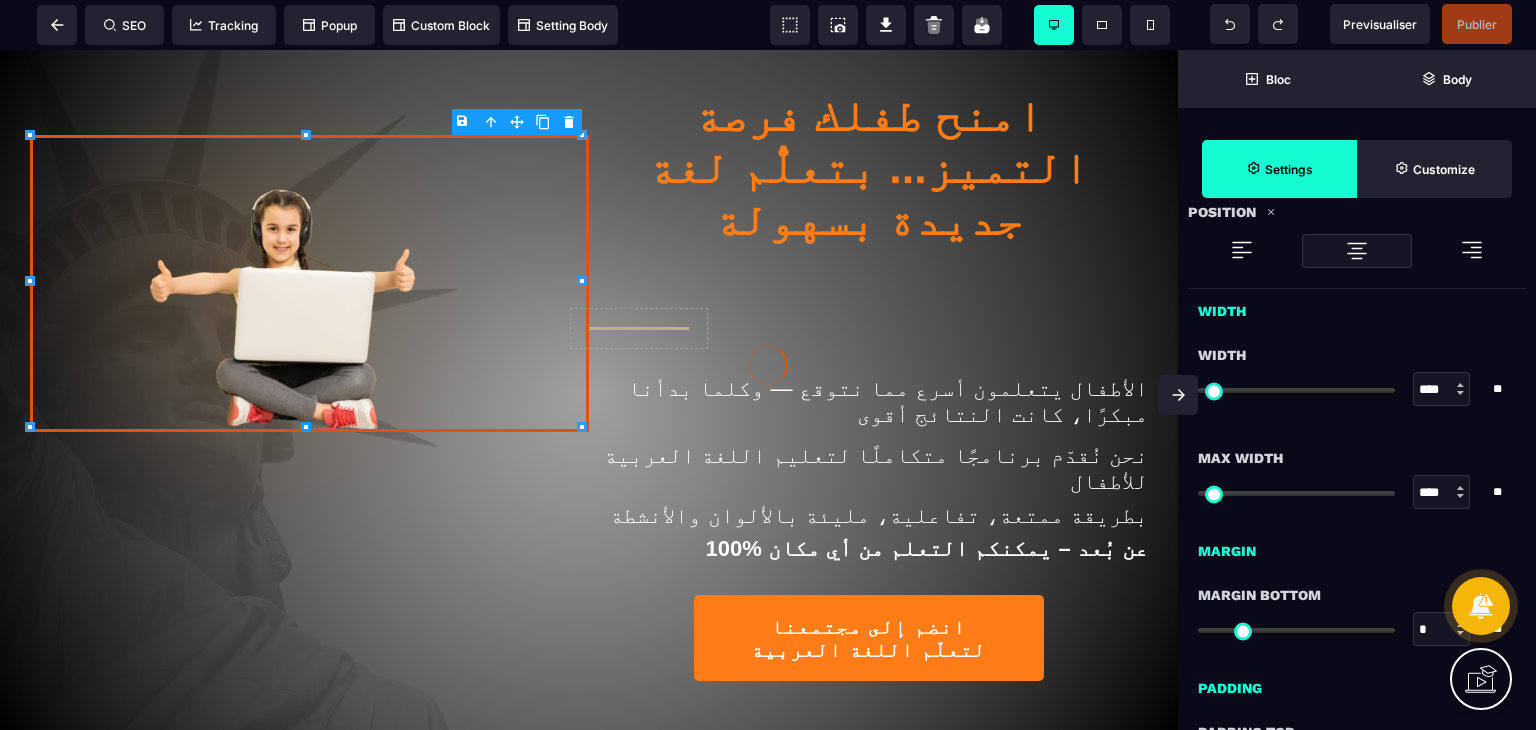 type on "***" 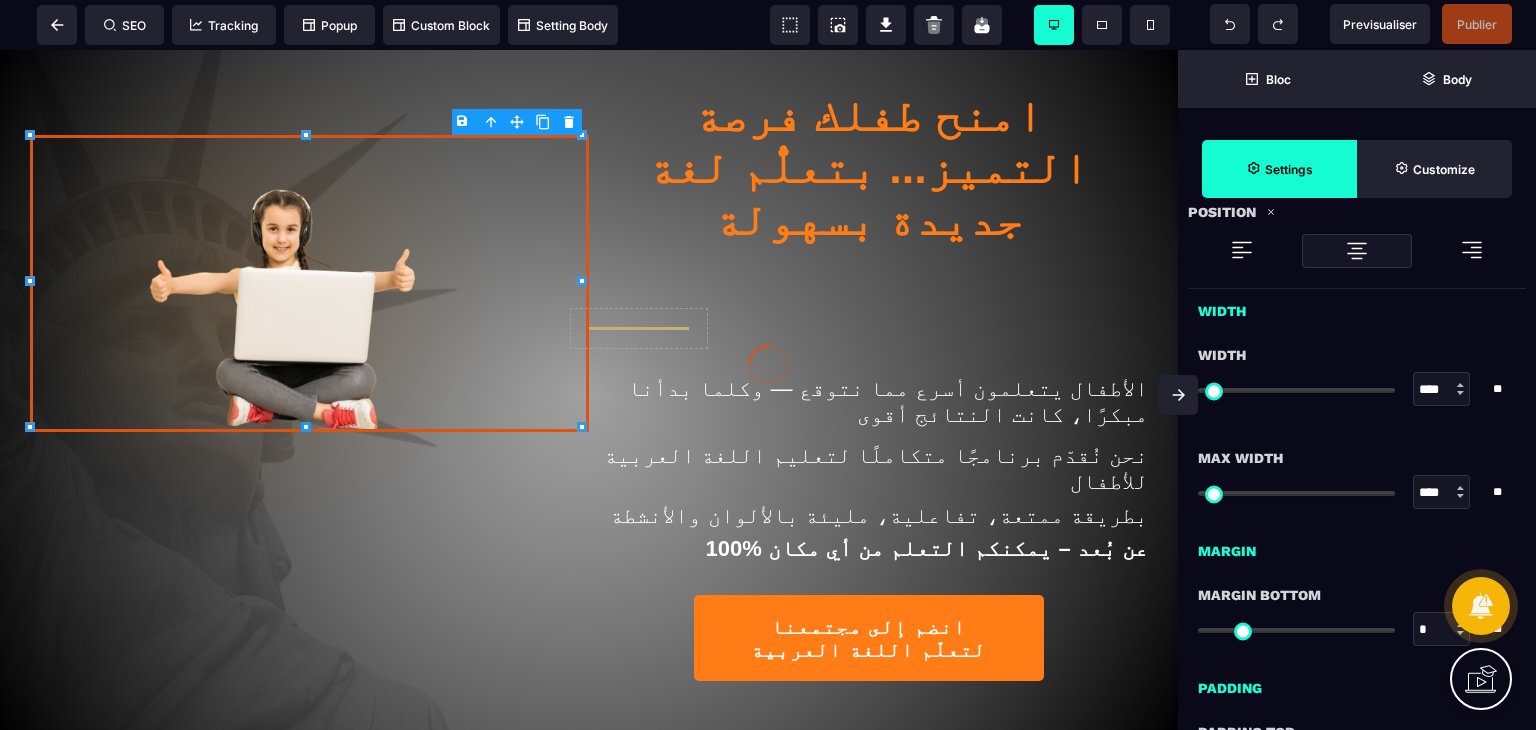 type on "***" 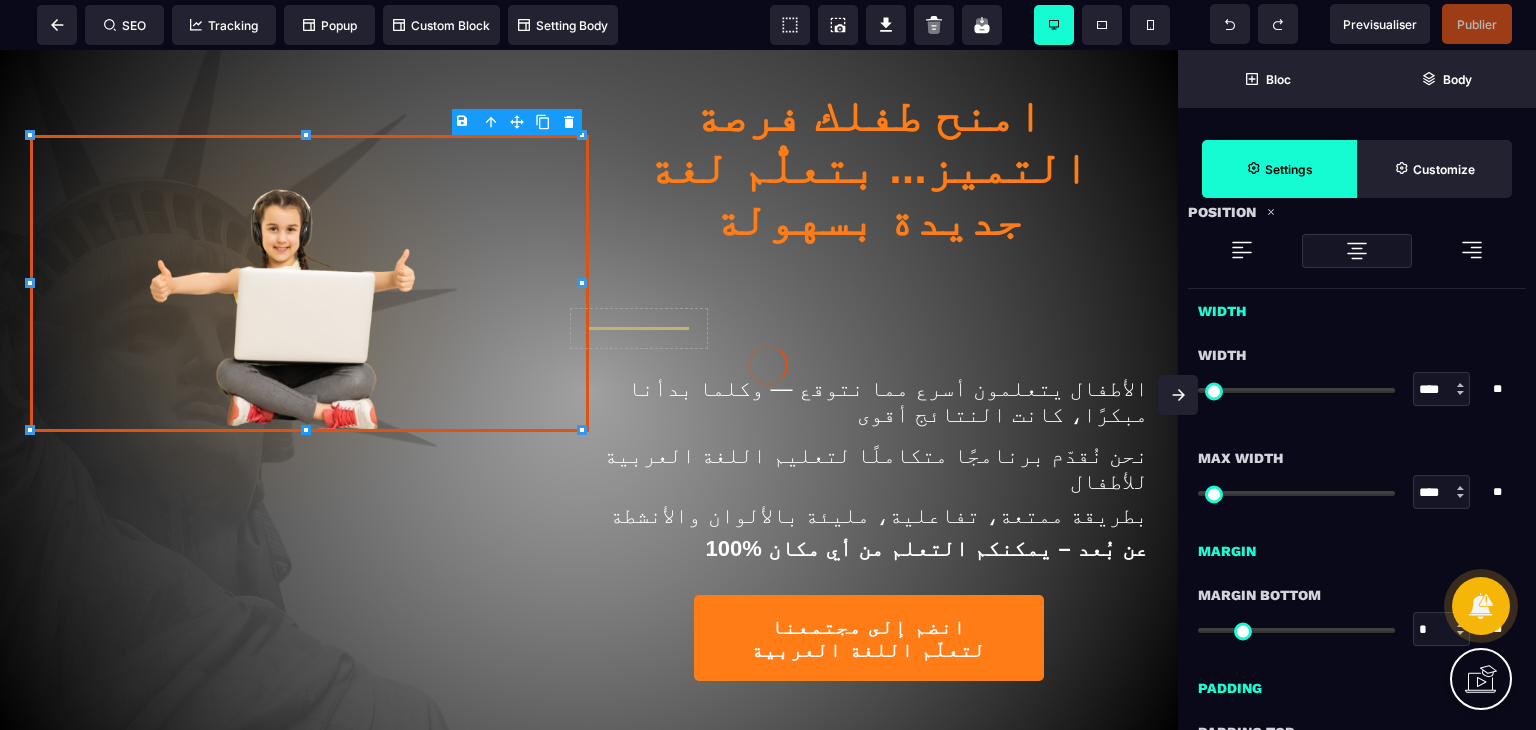 type on "***" 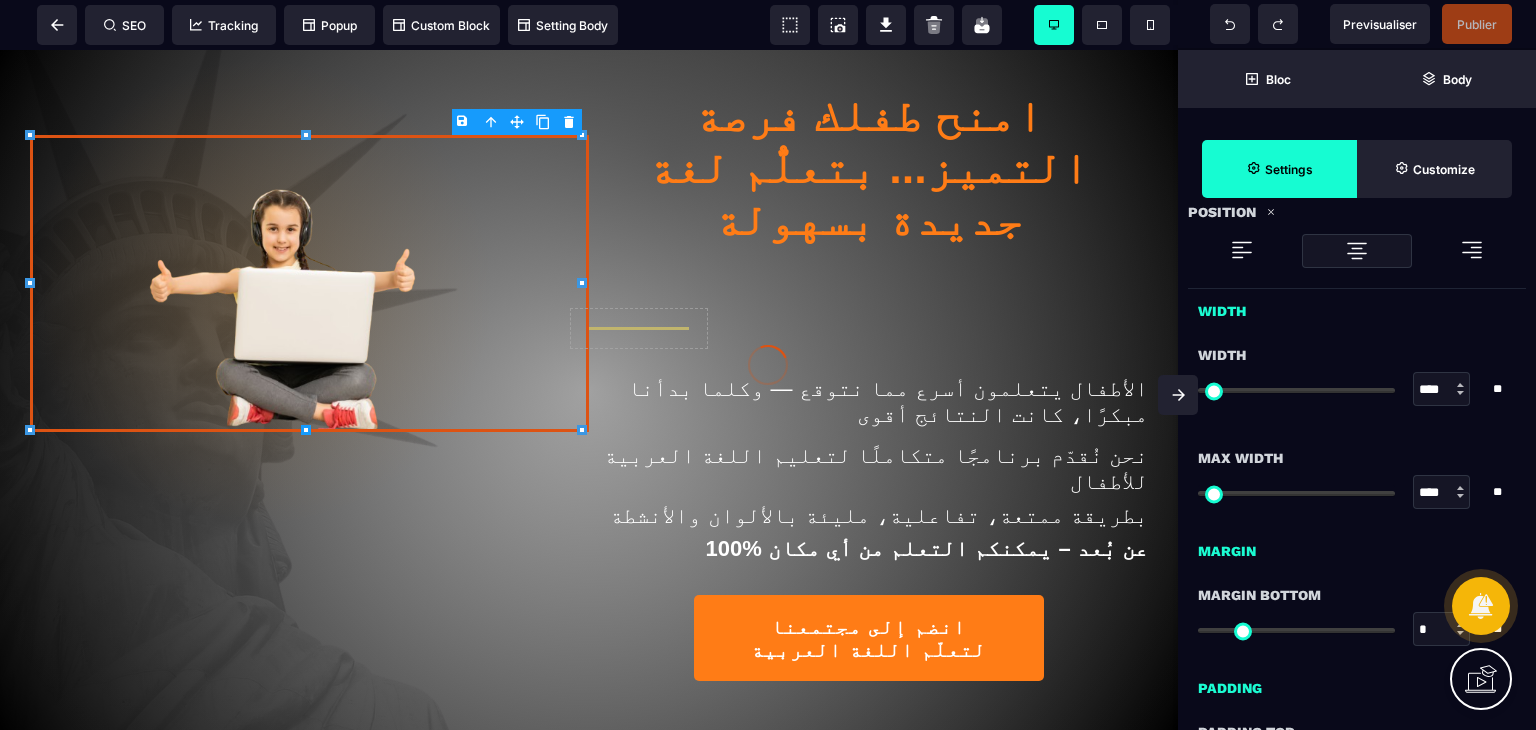 type on "***" 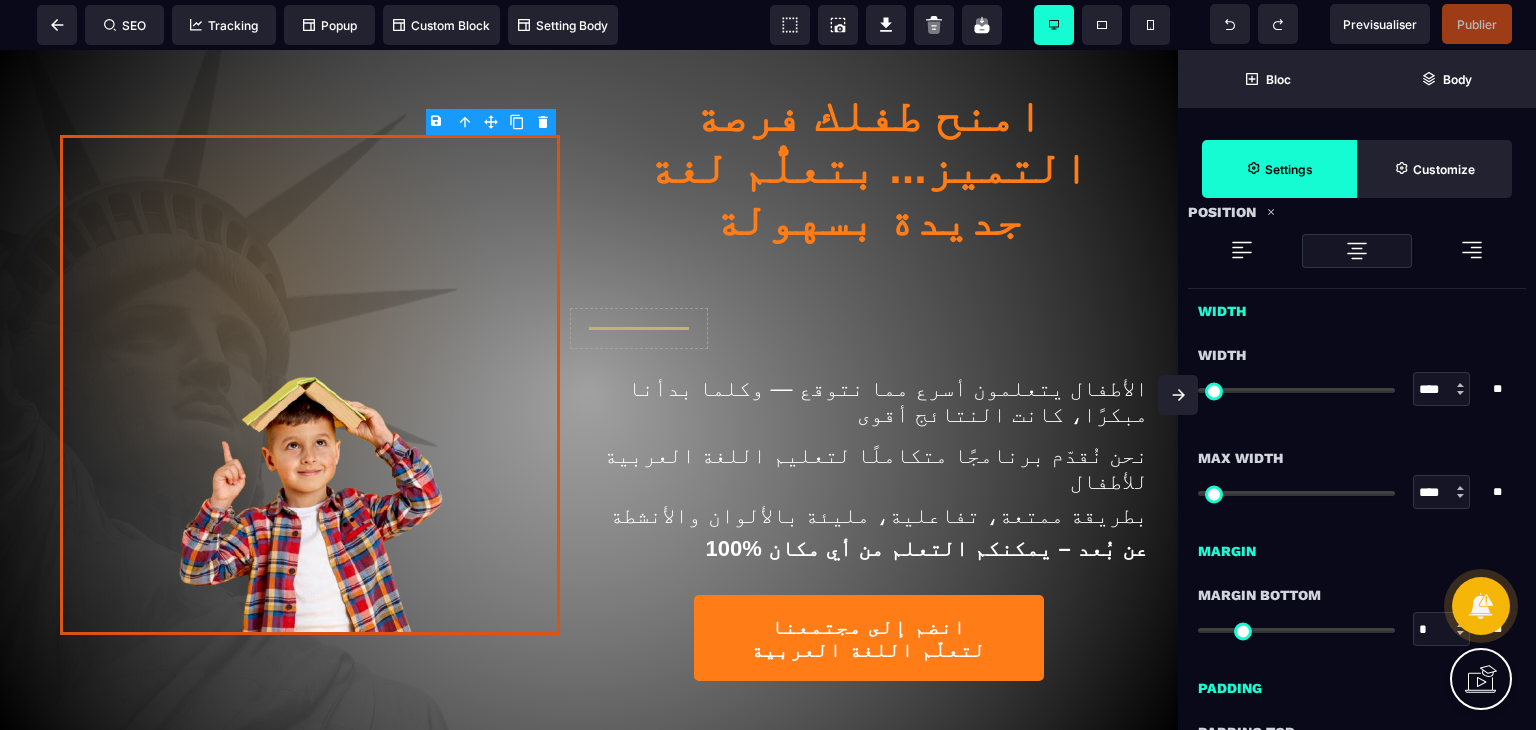 click 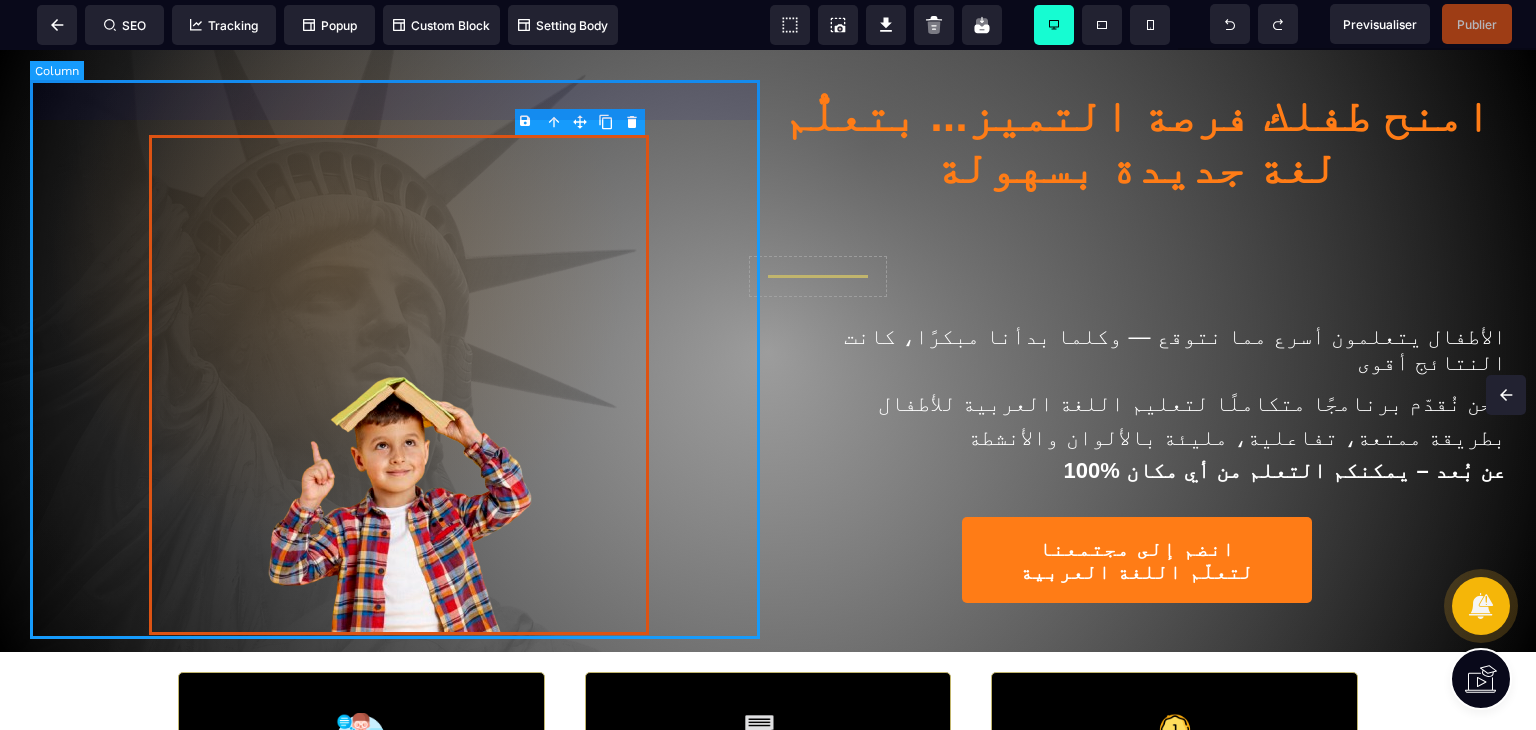 click at bounding box center [399, 367] 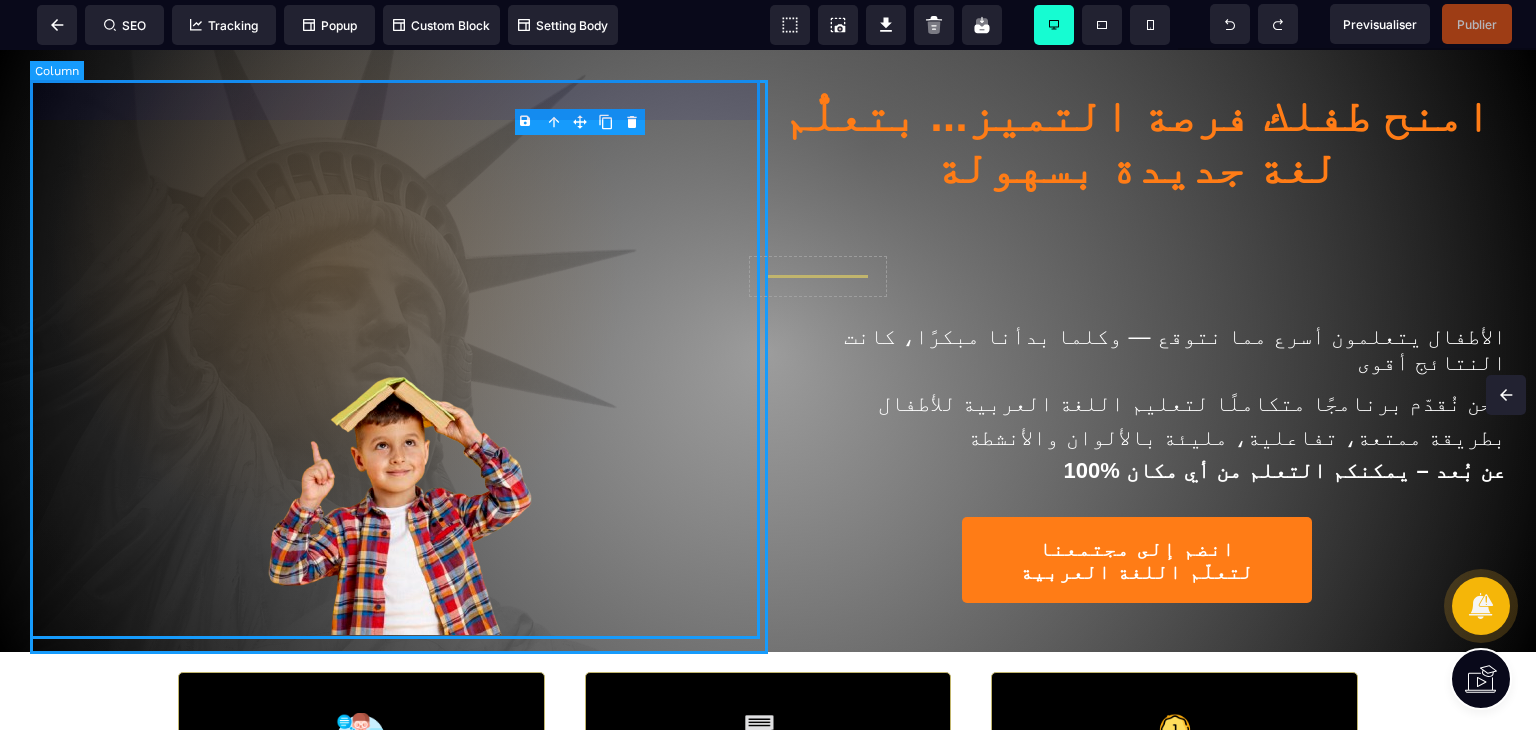 select on "**" 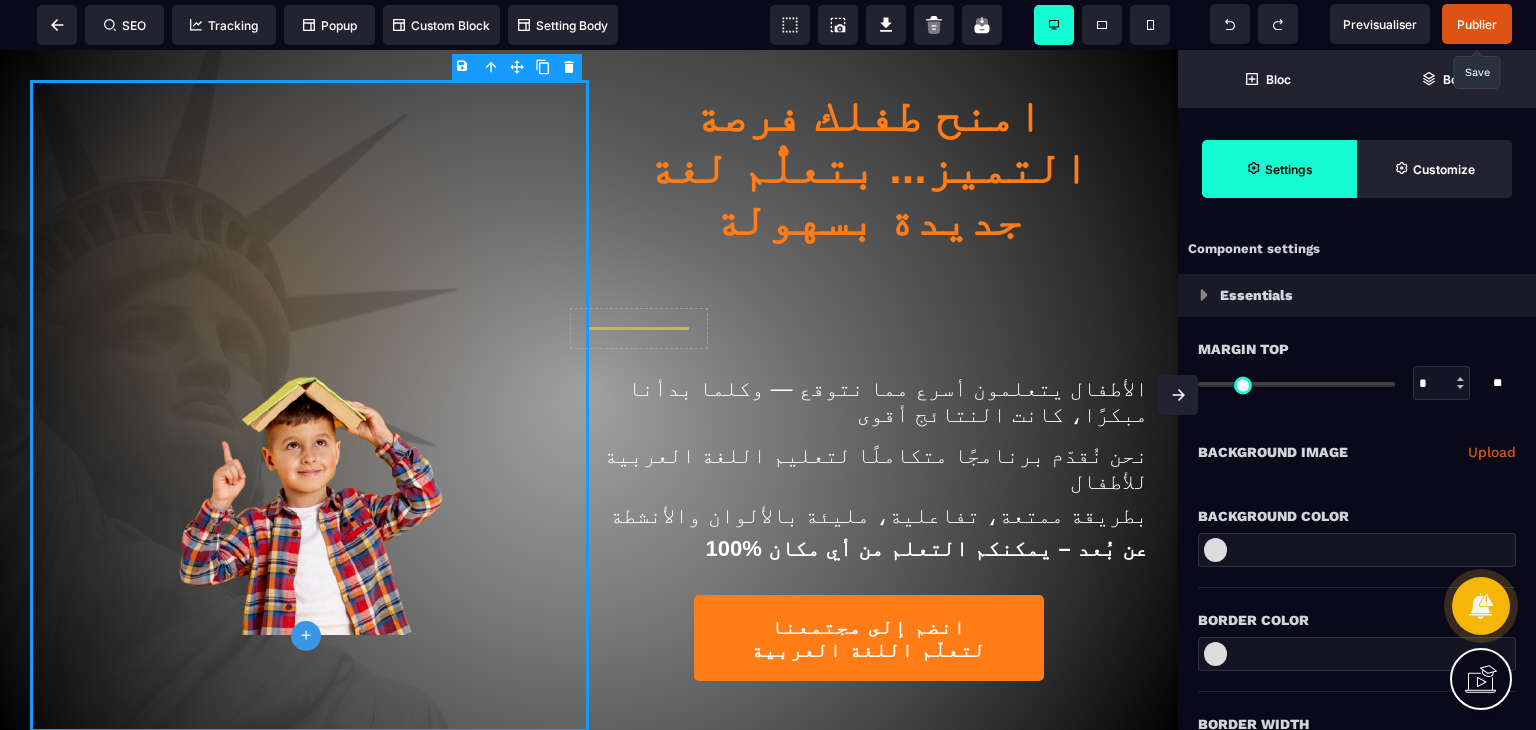 click on "Publier" at bounding box center [1477, 24] 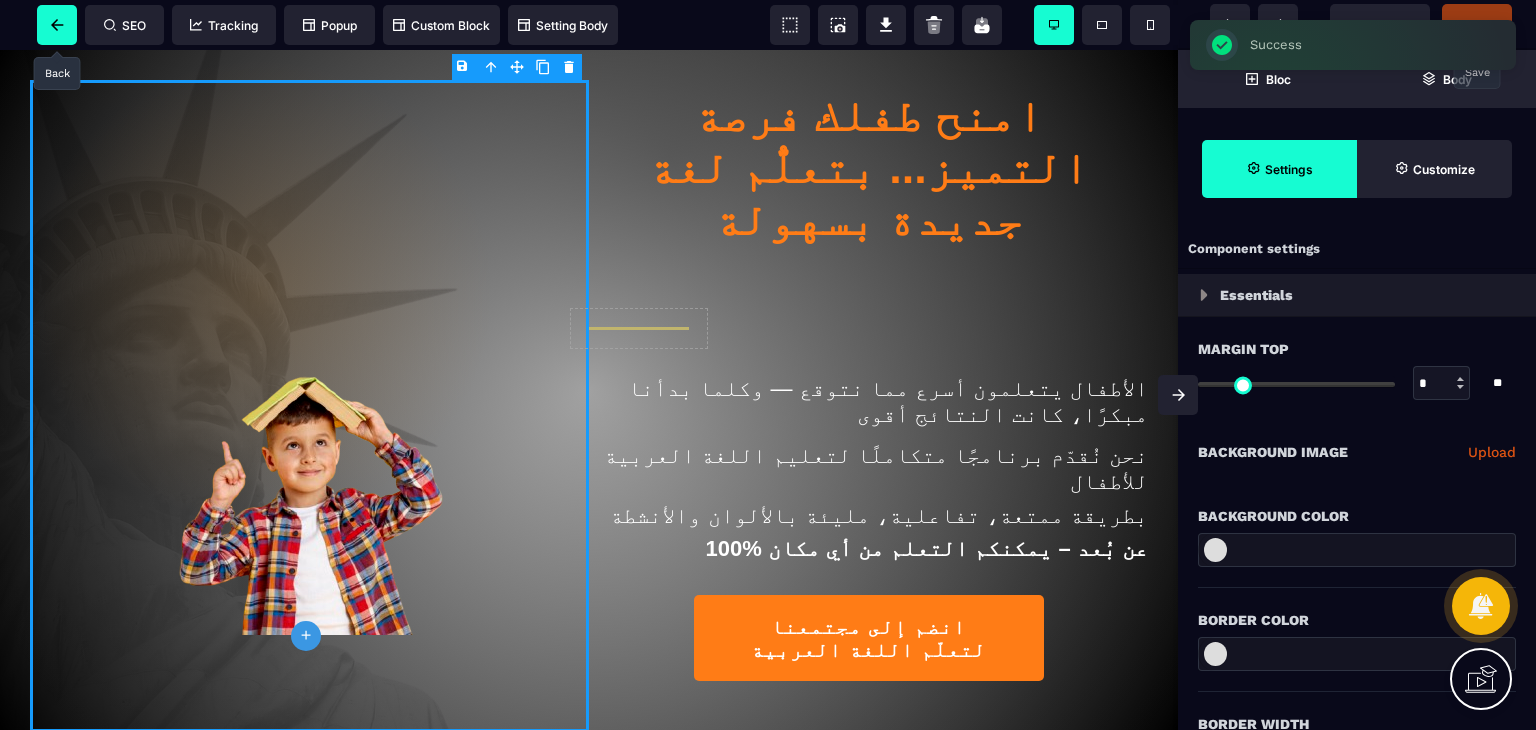 click at bounding box center [57, 25] 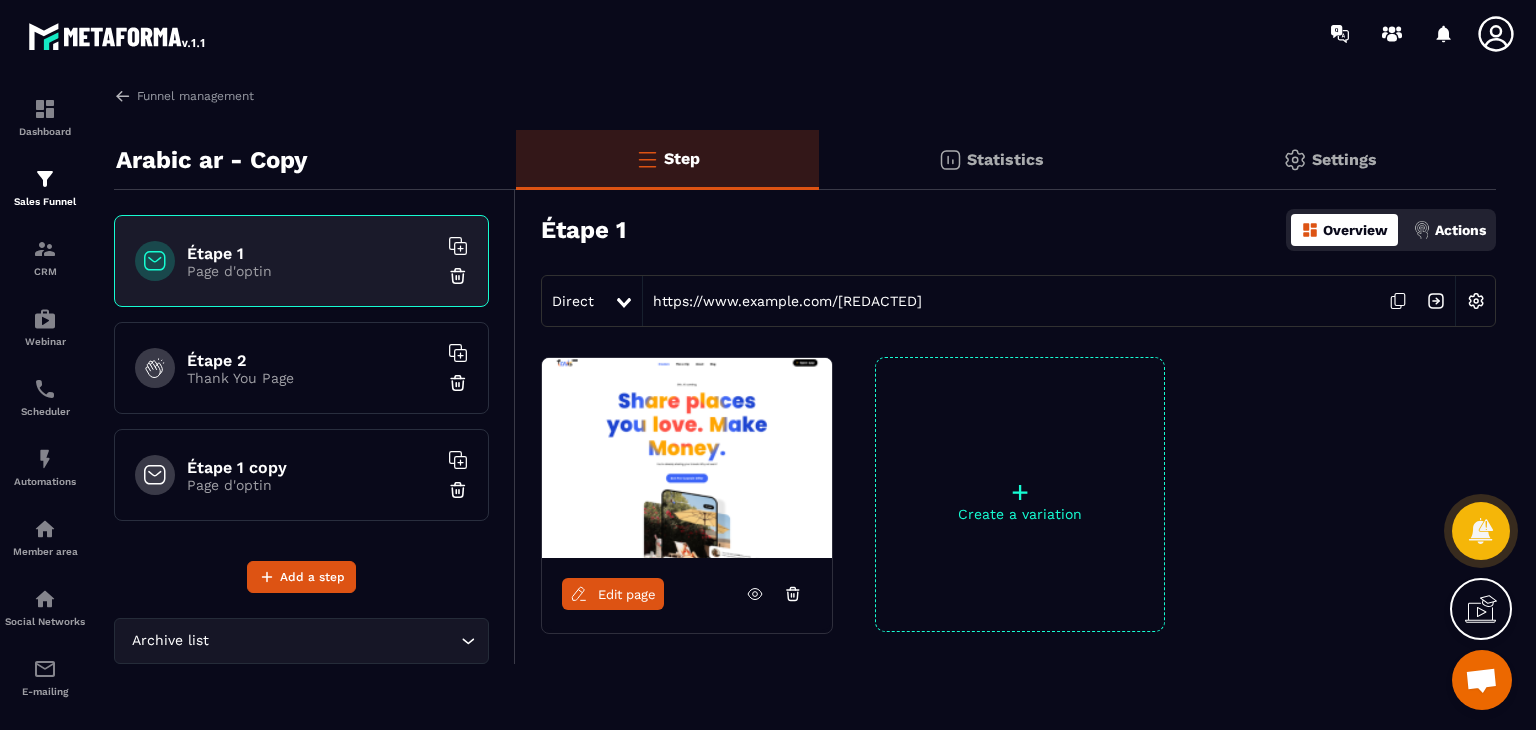 click 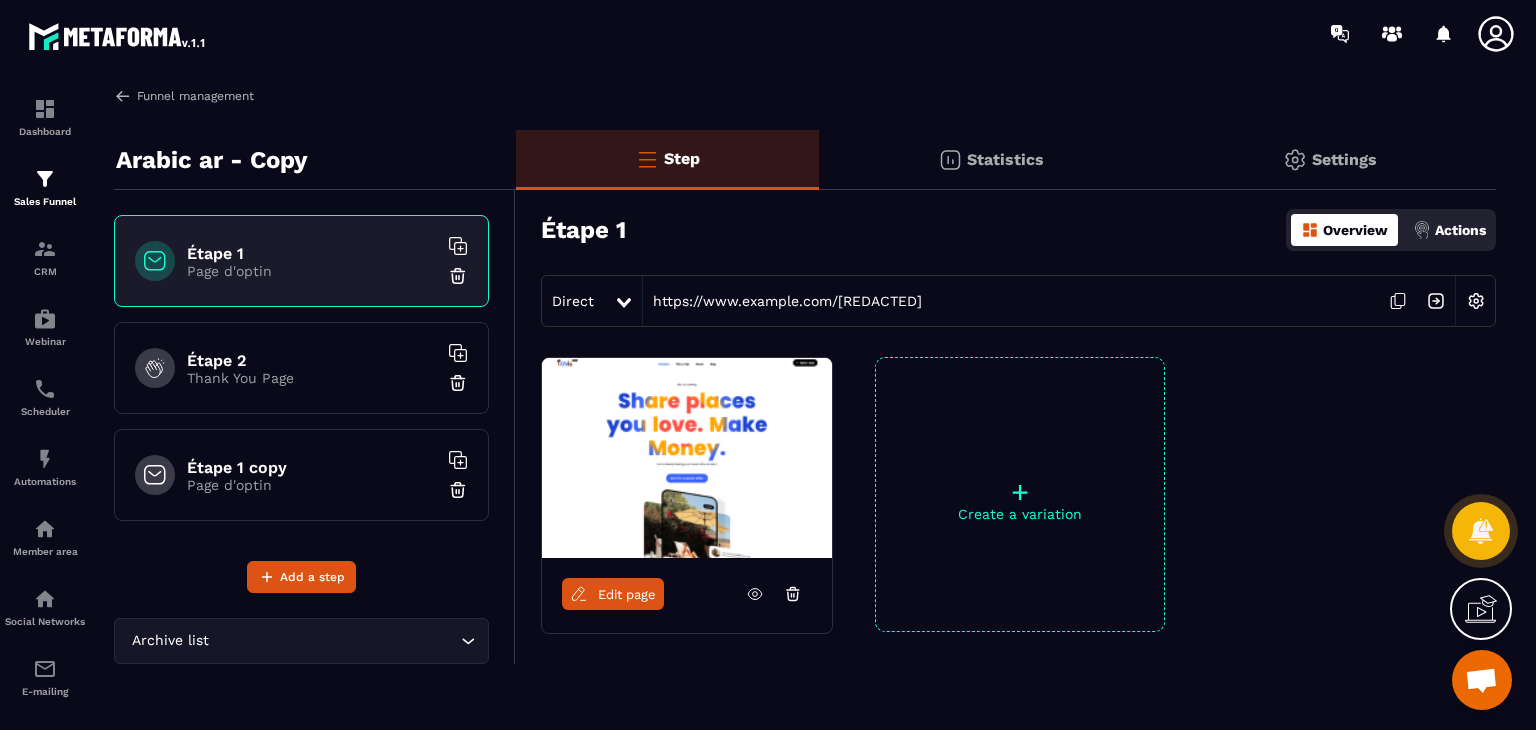 click at bounding box center (123, 96) 